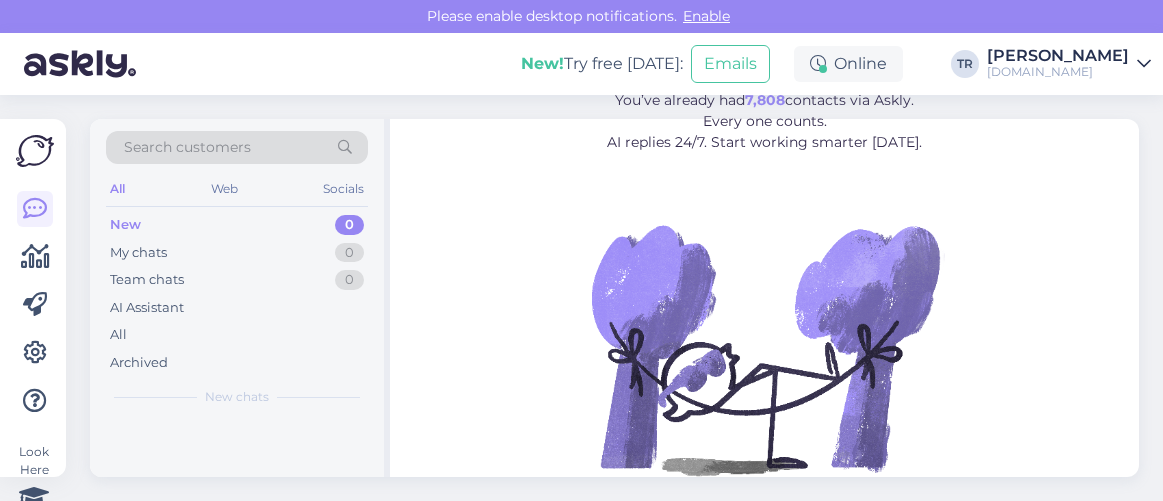 scroll, scrollTop: 0, scrollLeft: 0, axis: both 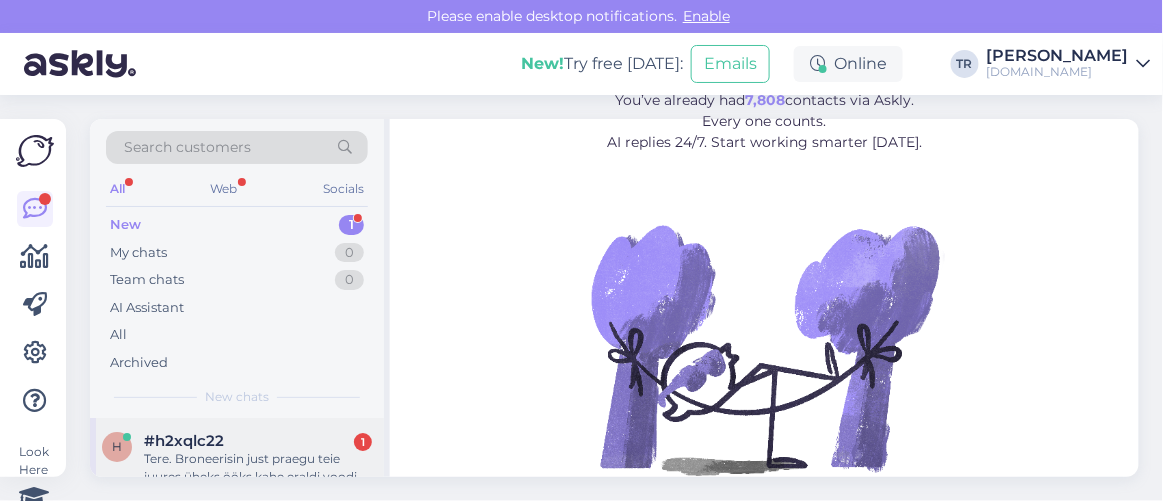 click on "#h2xqlc22" at bounding box center (184, 441) 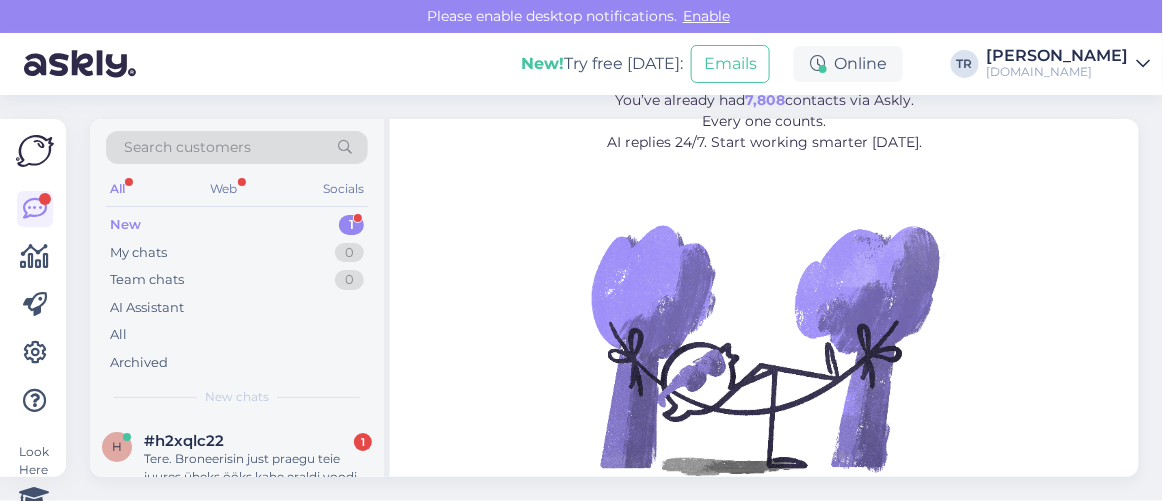 scroll, scrollTop: 80, scrollLeft: 0, axis: vertical 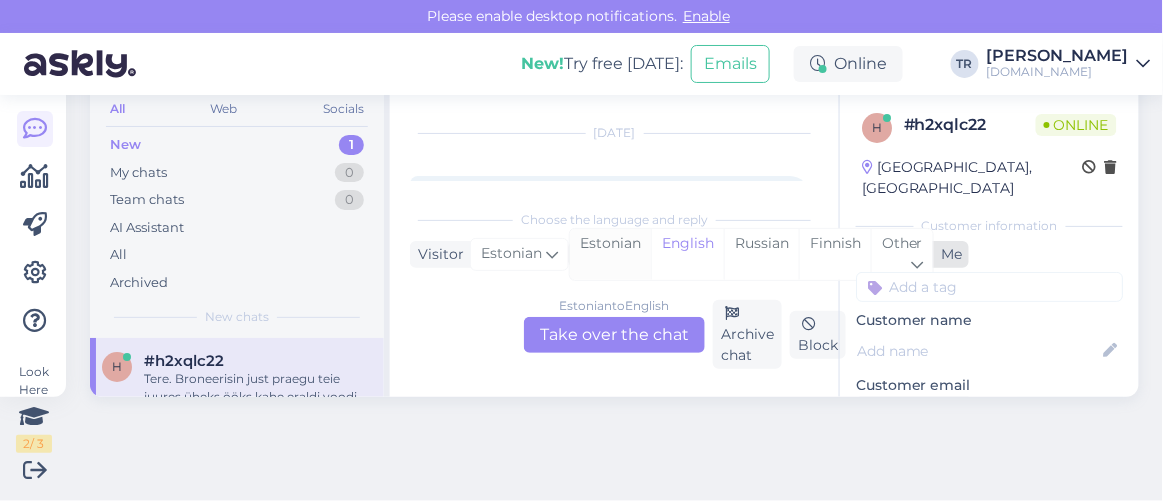 click on "Estonian" at bounding box center (610, 254) 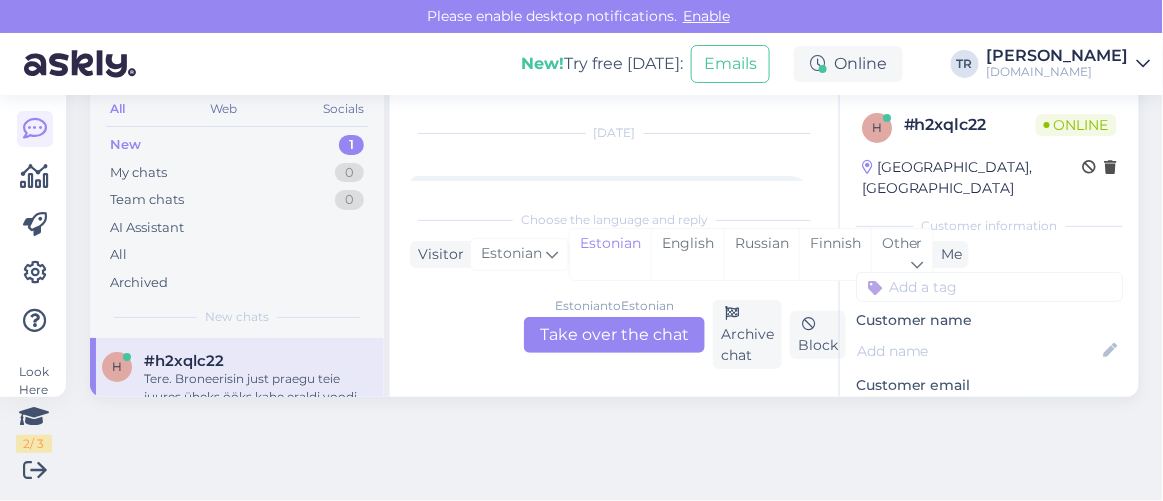click on "Estonian  to  Estonian Take over the chat" at bounding box center [614, 335] 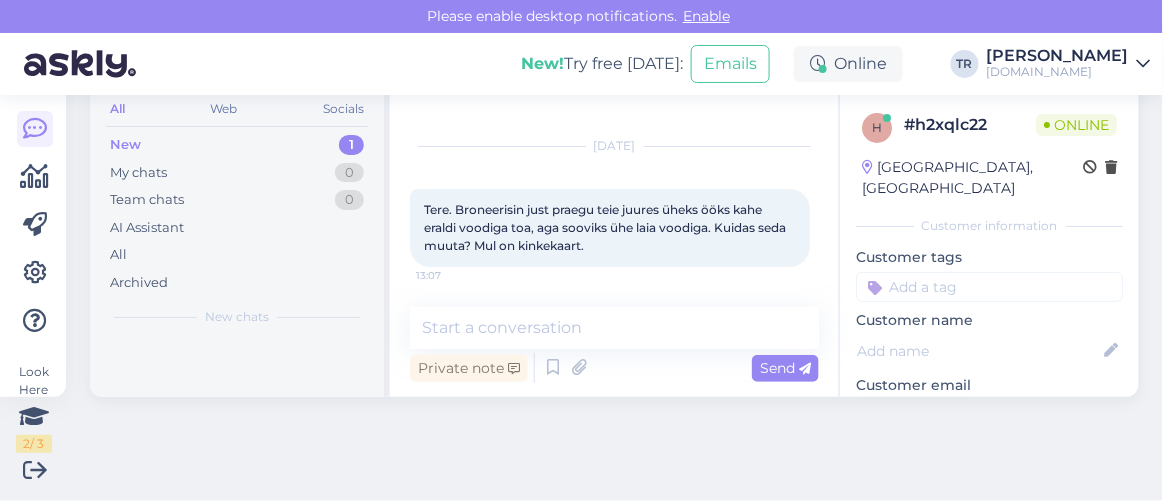 scroll, scrollTop: 27, scrollLeft: 0, axis: vertical 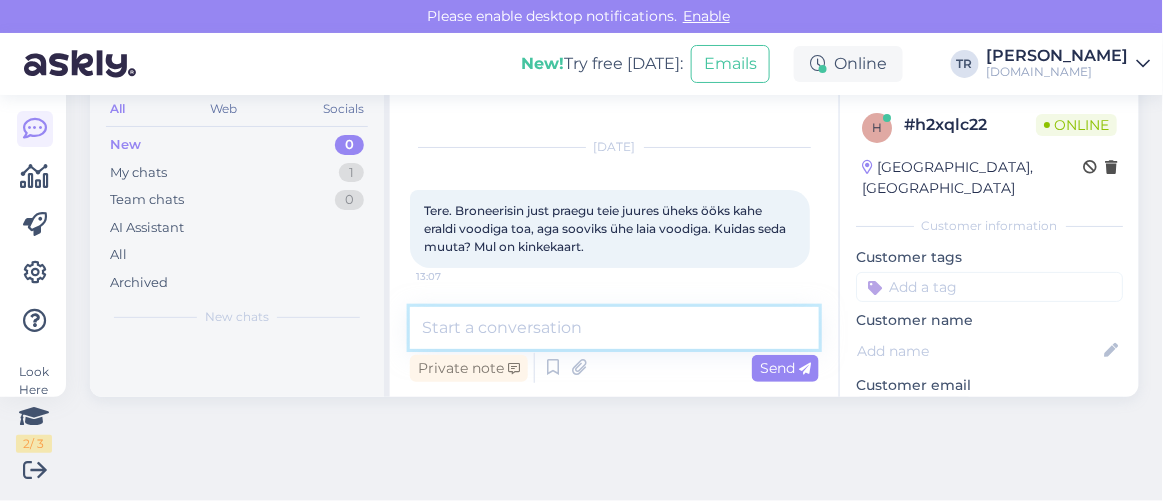 click at bounding box center [614, 328] 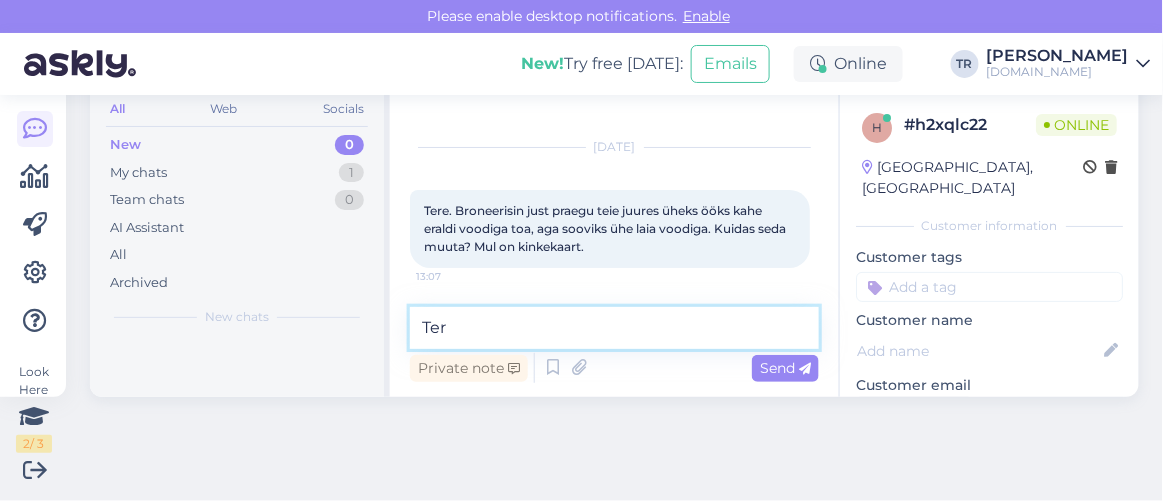 type on "Tere" 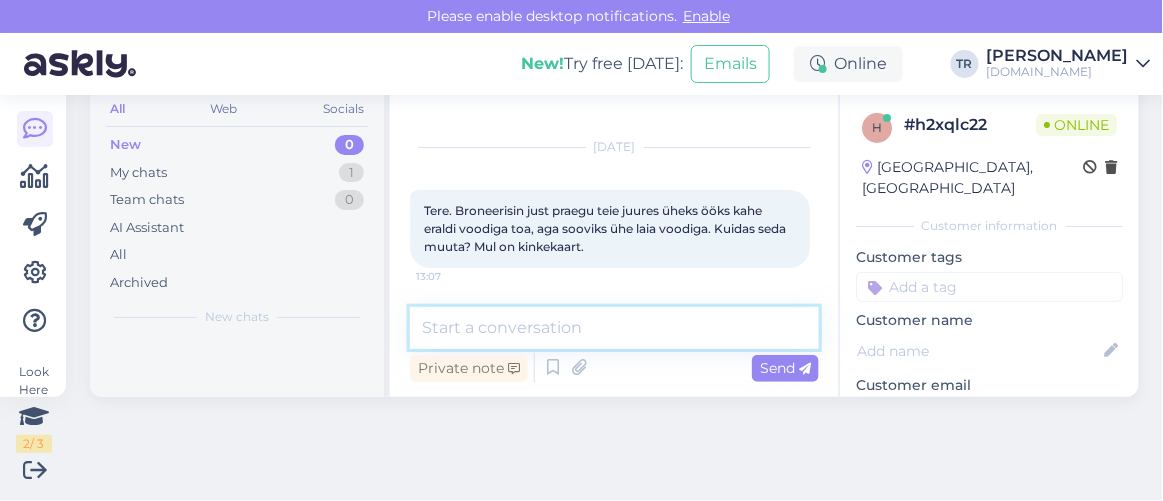 scroll, scrollTop: 113, scrollLeft: 0, axis: vertical 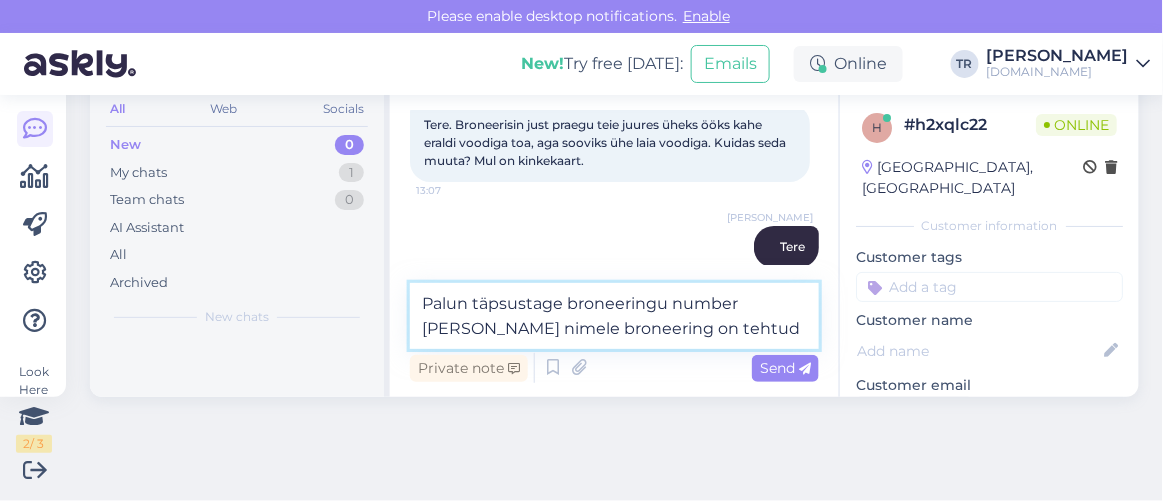 type on "Palun täpsustage broneeringu number ja kelle nimele broneering on tehtud?" 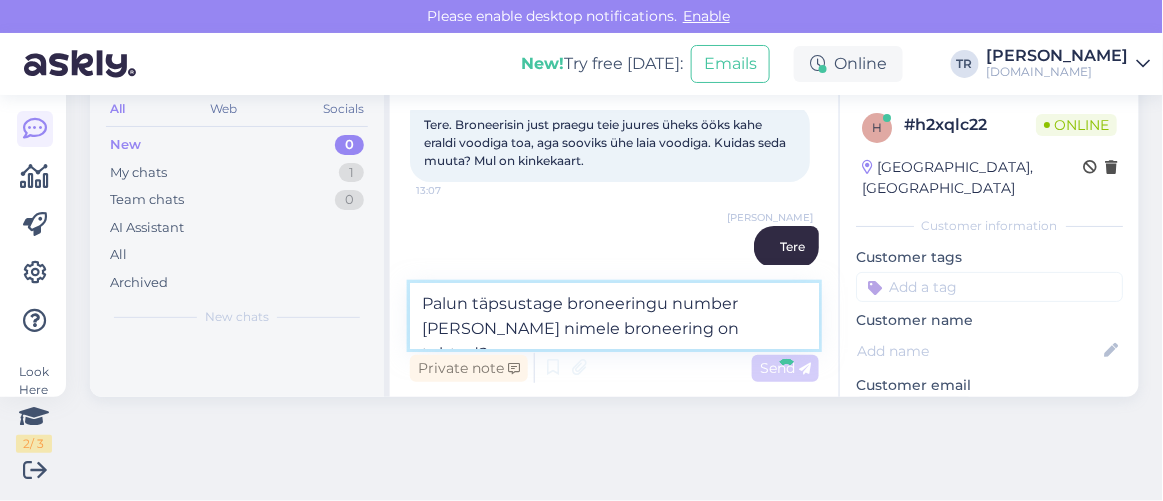 type 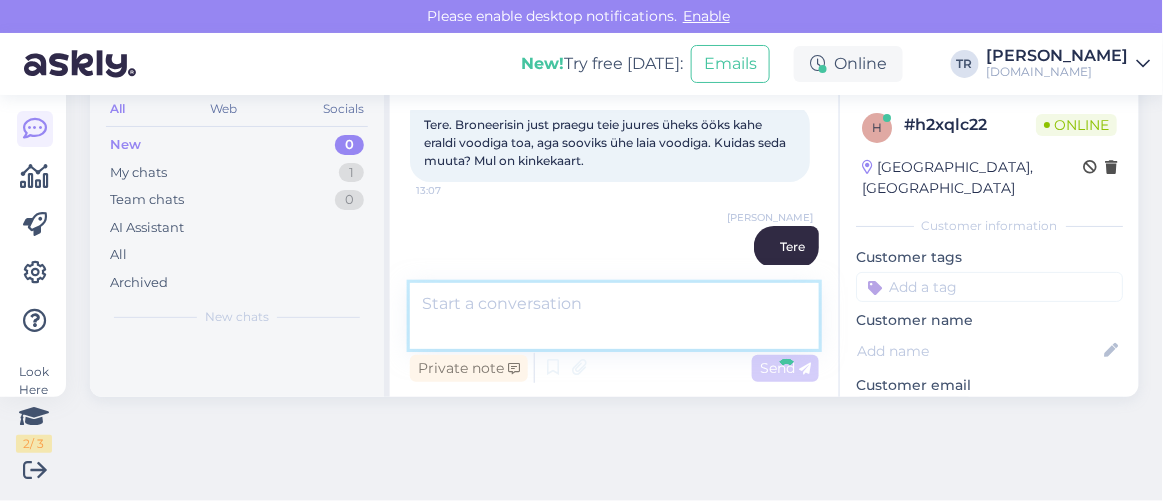 scroll, scrollTop: 217, scrollLeft: 0, axis: vertical 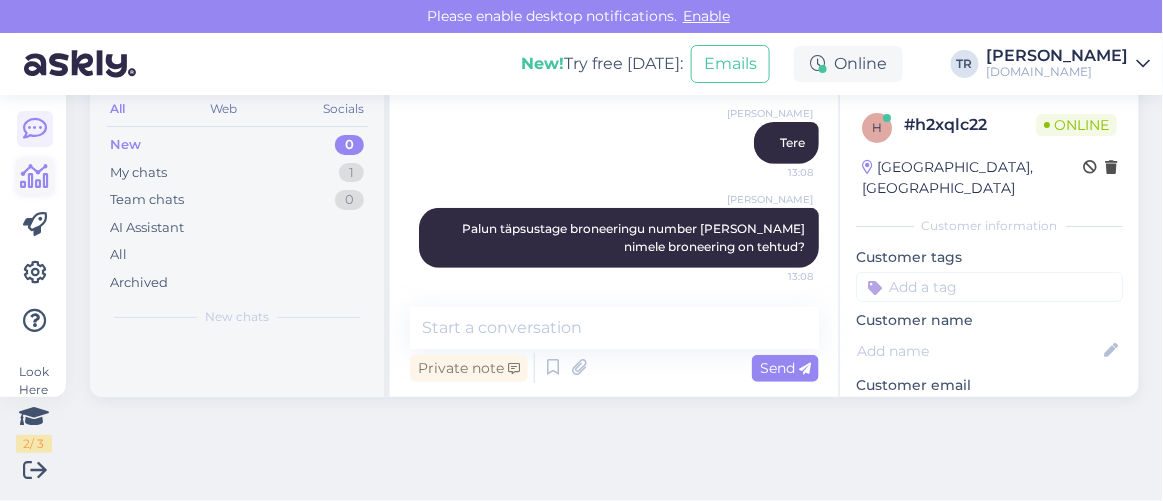 click at bounding box center (35, 177) 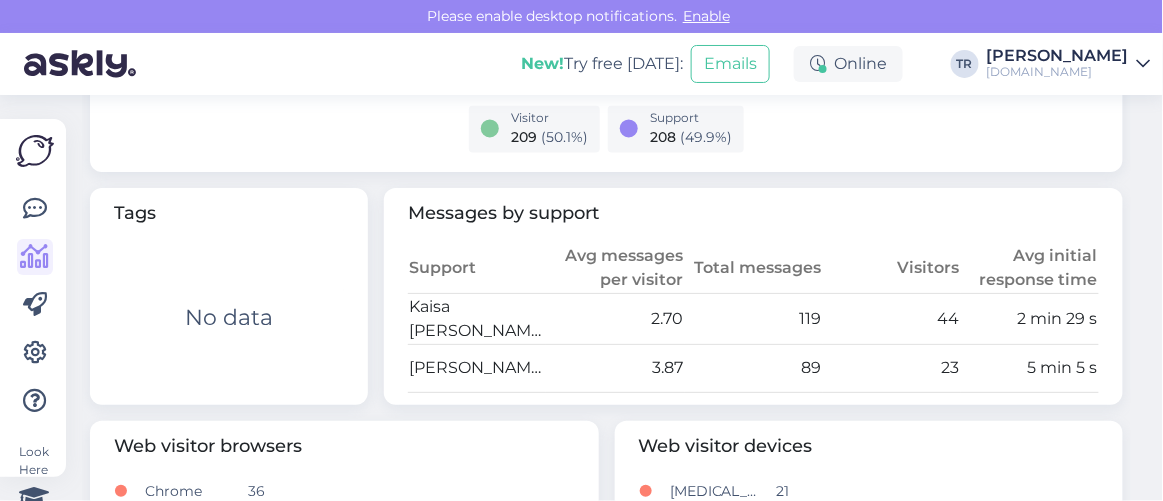 scroll, scrollTop: 1090, scrollLeft: 0, axis: vertical 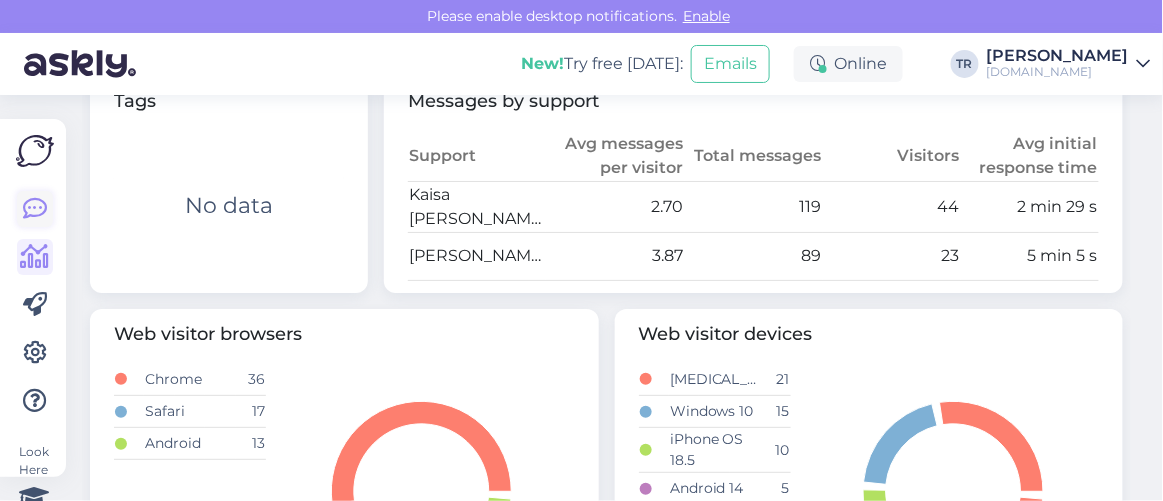 click at bounding box center (35, 209) 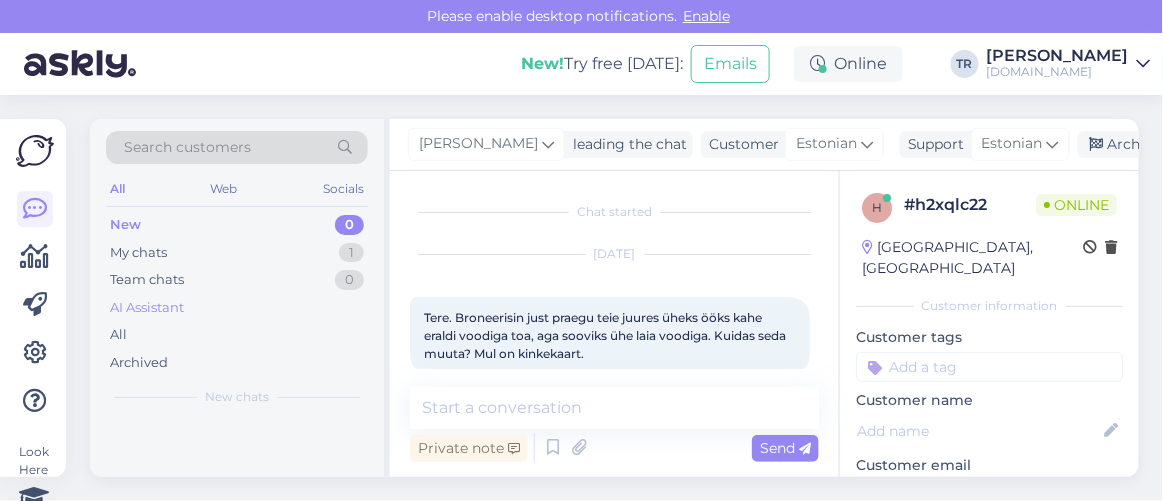 scroll, scrollTop: 80, scrollLeft: 0, axis: vertical 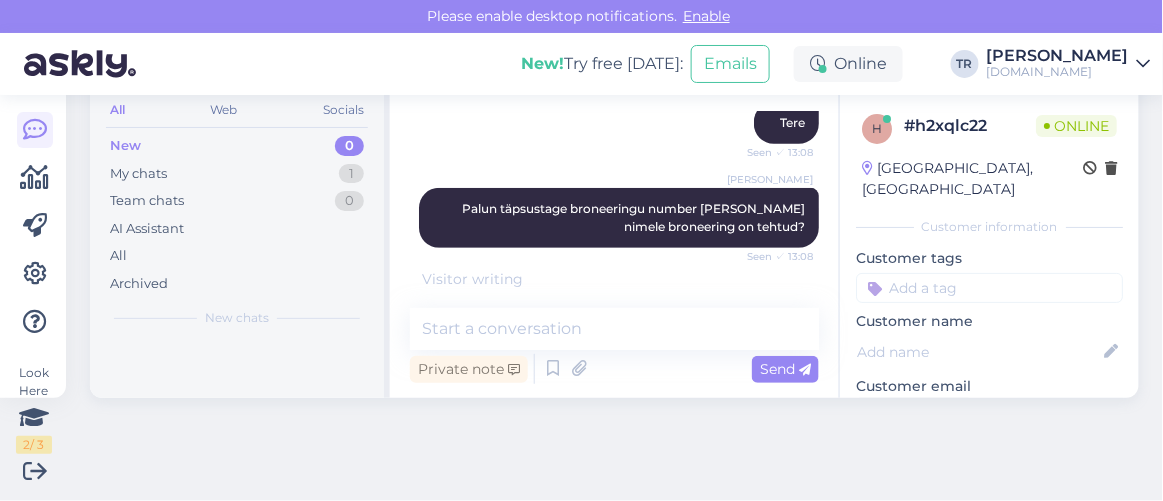 click on "Look Here 2  / 3 Get more Your checklist to get more value from Askly. Close     Connect FB and IG messages     Add your languages     Add your working hours To reply from your smartphone download Askly Chat app for iOS and Android devices. Search customers All Web Socials New 0 My chats 1 Team chats 0 AI Assistant All Archived New chats New chats will be here. Triin Raudtamm leading the chat Customer Estonian Support Estonian Archive chat Chat started Jul 10 2025 Tere. Broneerisin just praegu teie juures üheks ööks kahe eraldi voodiga toa, aga sooviks ühe laia voodiga. Kuidas seda muuta? Mul on kinkekaart. 13:07  Triin Raudtamm Tere Seen ✓ 13:08  Triin Raudtamm Palun täpsustage broneeringu number ja kelle nimele broneering on tehtud? Seen ✓ 13:08  Visitor writing . . . Private note Send h # h2xqlc22 Online     Estonia, Kuressaare Customer information Customer tags Customer name Customer email Request email Customer phone Request phone number Visited pages See more ... Operating system Windows 10" at bounding box center (581, 298) 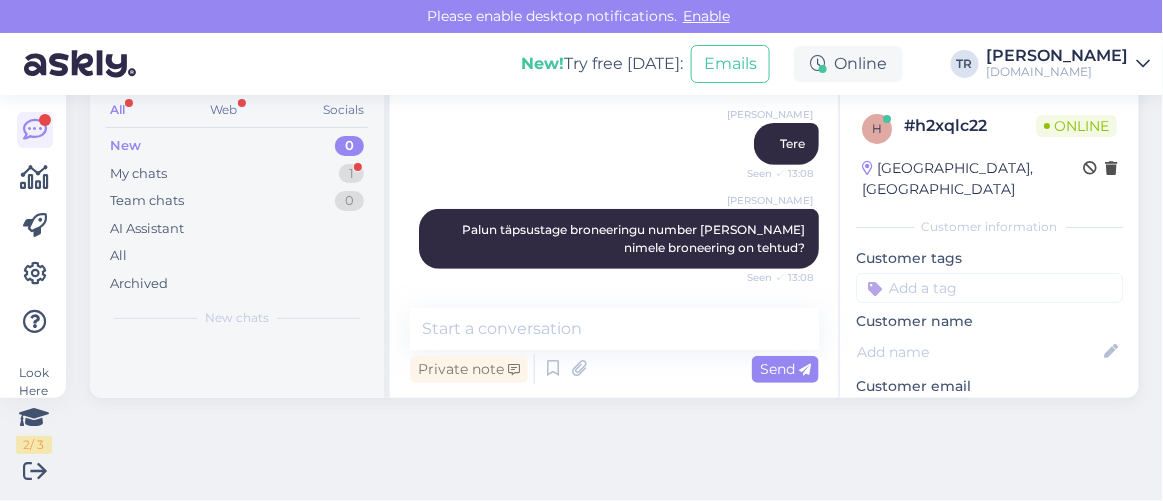 scroll, scrollTop: 303, scrollLeft: 0, axis: vertical 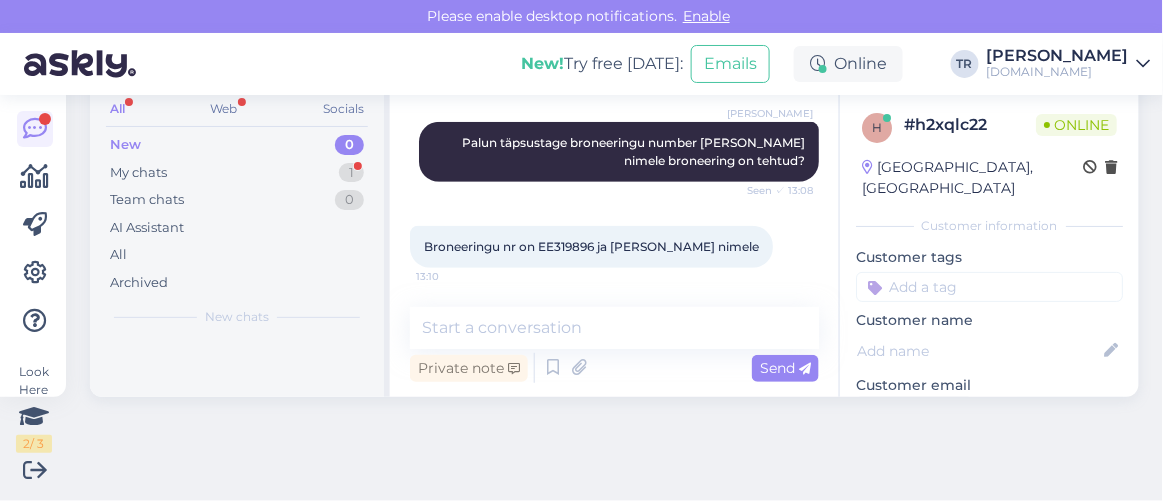 click on "Chat started Jul 10 2025 Tere. Broneerisin just praegu teie juures üheks ööks kahe eraldi voodiga toa, aga sooviks ühe laia voodiga. Kuidas seda muuta? Mul on kinkekaart. 13:07  Triin Raudtamm Tere Seen ✓ 13:08  Triin Raudtamm Palun täpsustage broneeringu number ja kelle nimele broneering on tehtud? Seen ✓ 13:08  Broneeringu nr on EE319896 ja Külli Abe nimele 13:10  Private note Send" at bounding box center (614, 244) 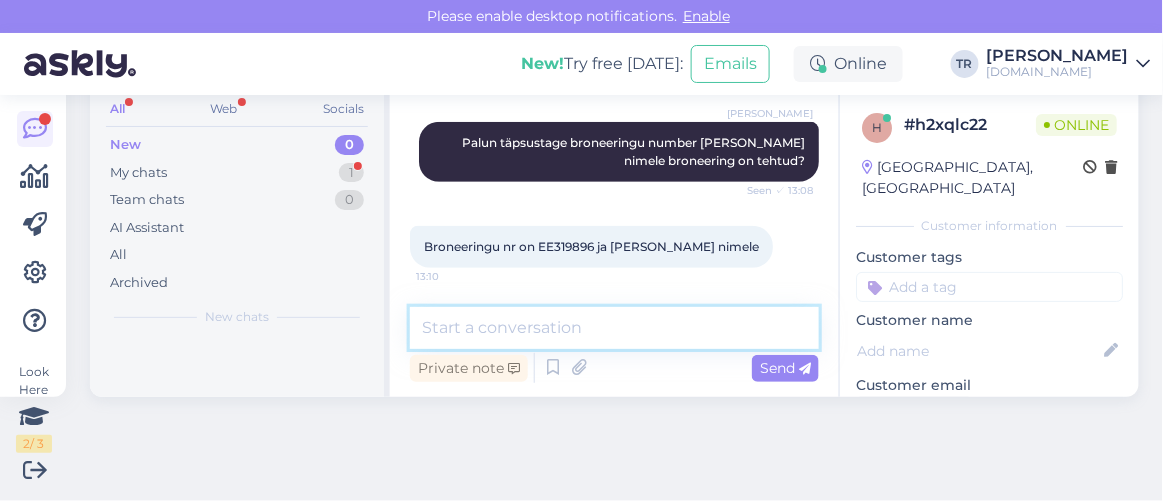 click at bounding box center [614, 328] 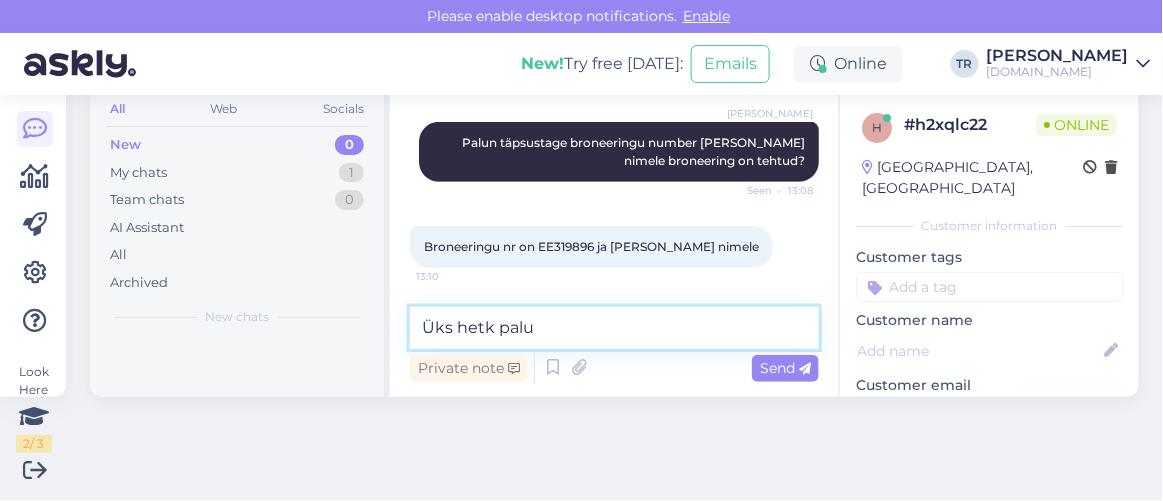 type on "Üks hetk palun" 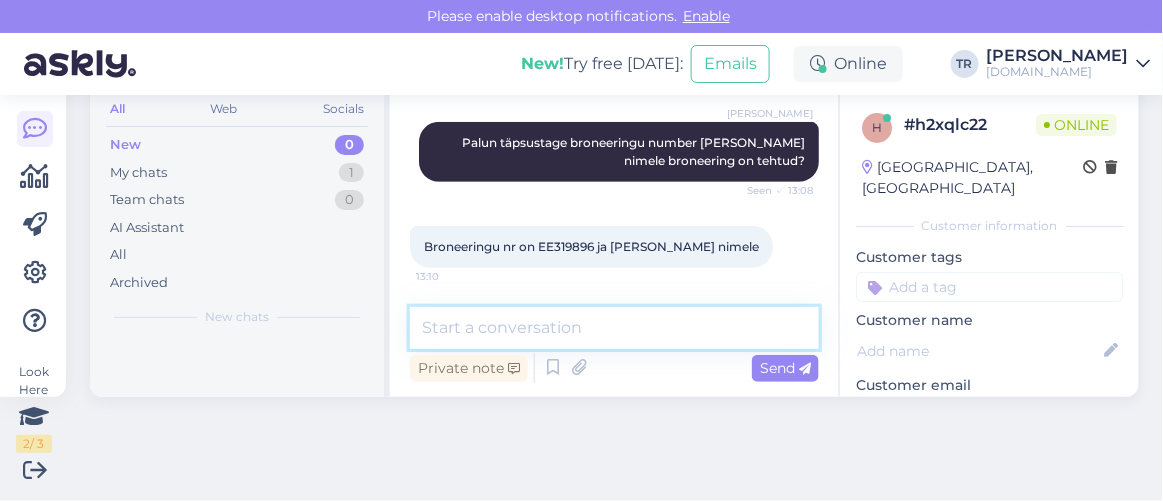 scroll, scrollTop: 389, scrollLeft: 0, axis: vertical 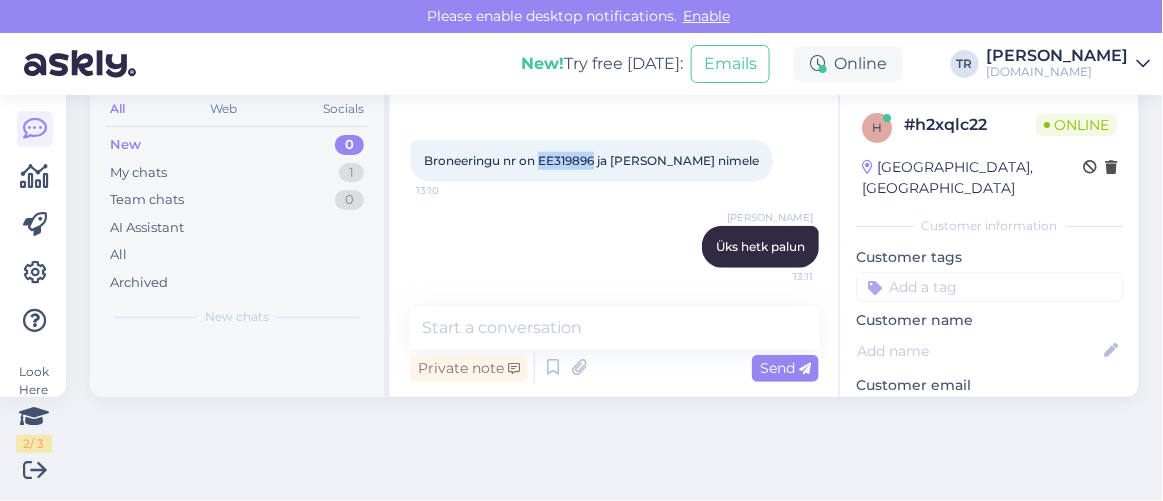 drag, startPoint x: 595, startPoint y: 157, endPoint x: 540, endPoint y: 159, distance: 55.03635 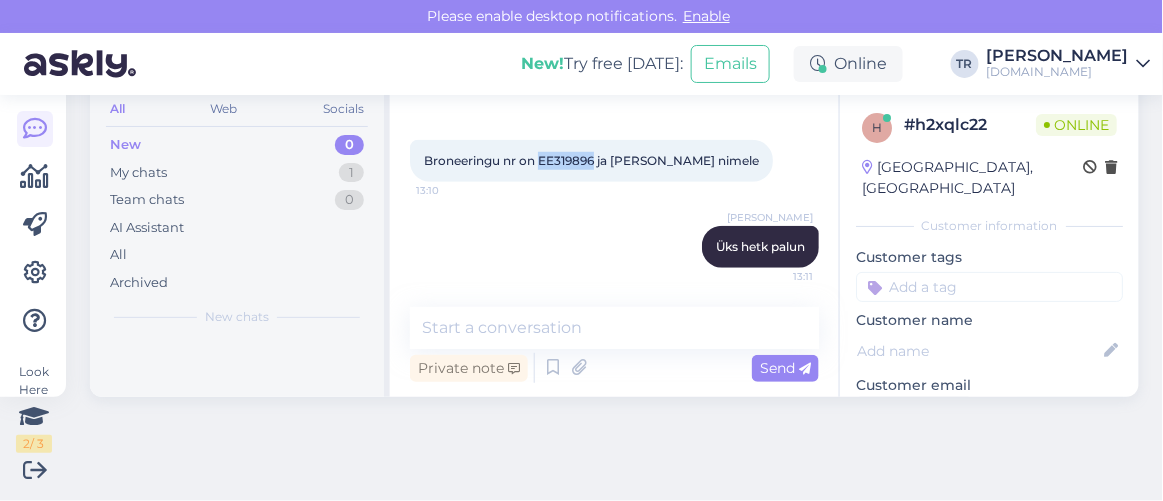 click on "Broneeringu nr on EE319896 ja Külli Abe nimele" at bounding box center [591, 160] 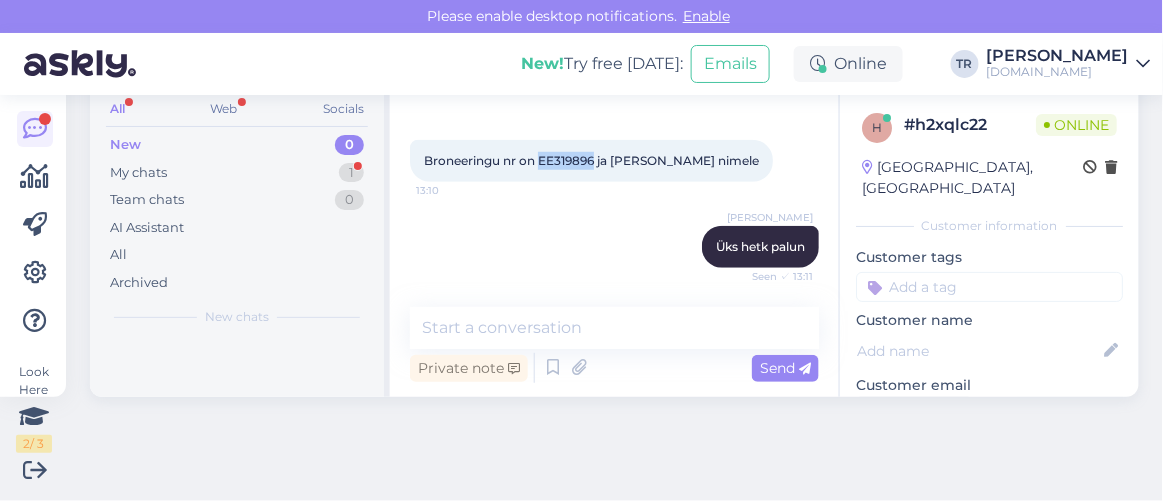 scroll, scrollTop: 475, scrollLeft: 0, axis: vertical 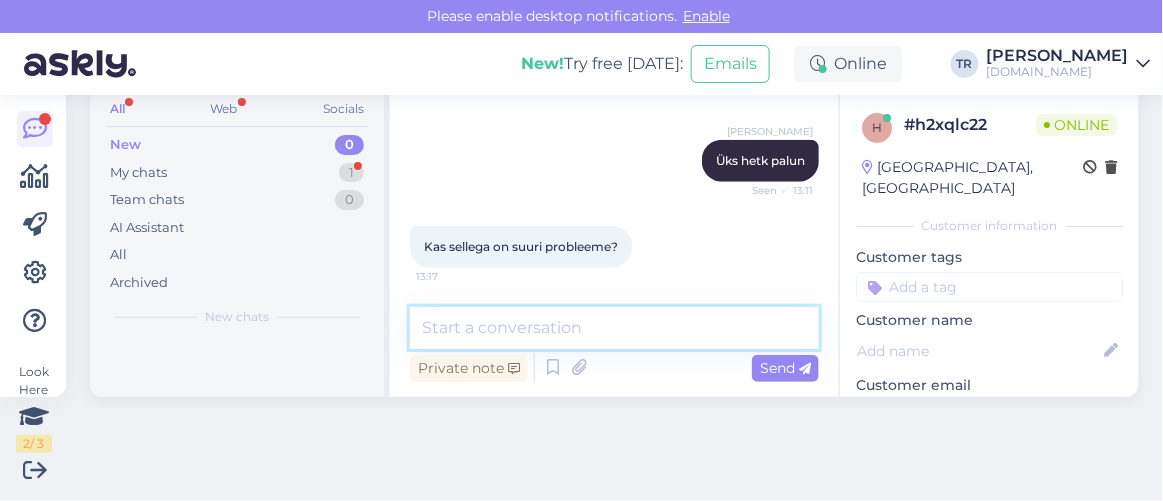click at bounding box center (614, 328) 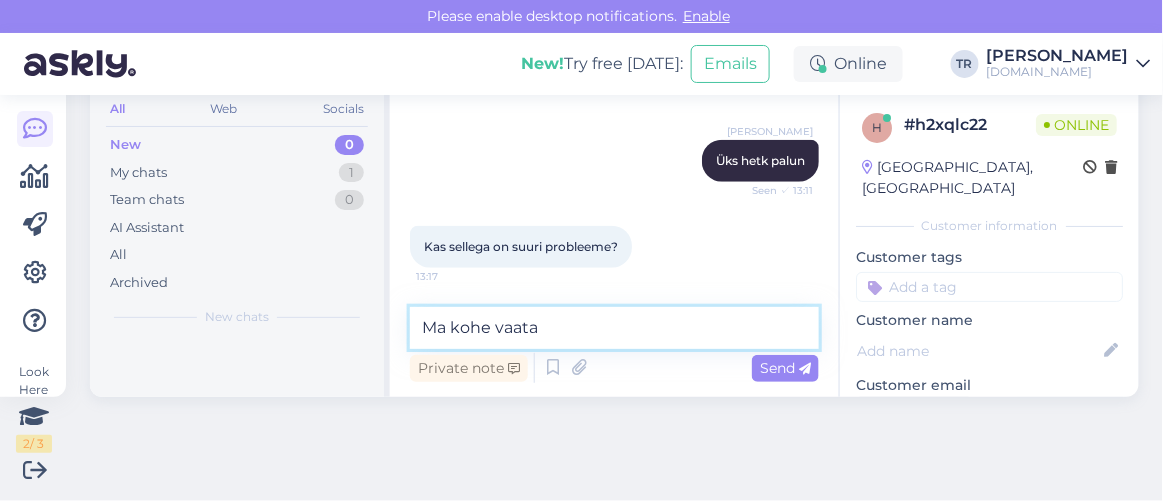 type on "Ma kohe vaatan" 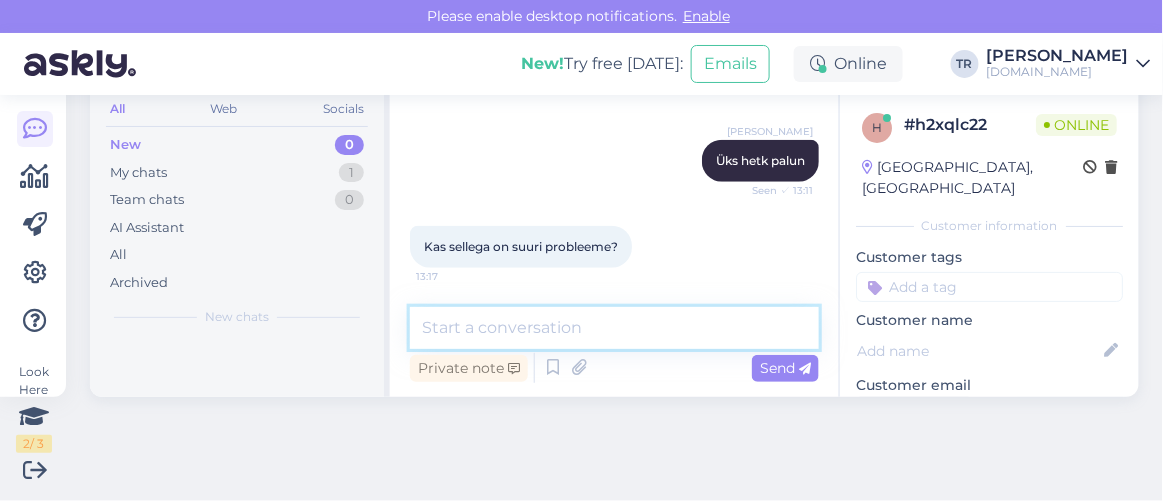 scroll, scrollTop: 561, scrollLeft: 0, axis: vertical 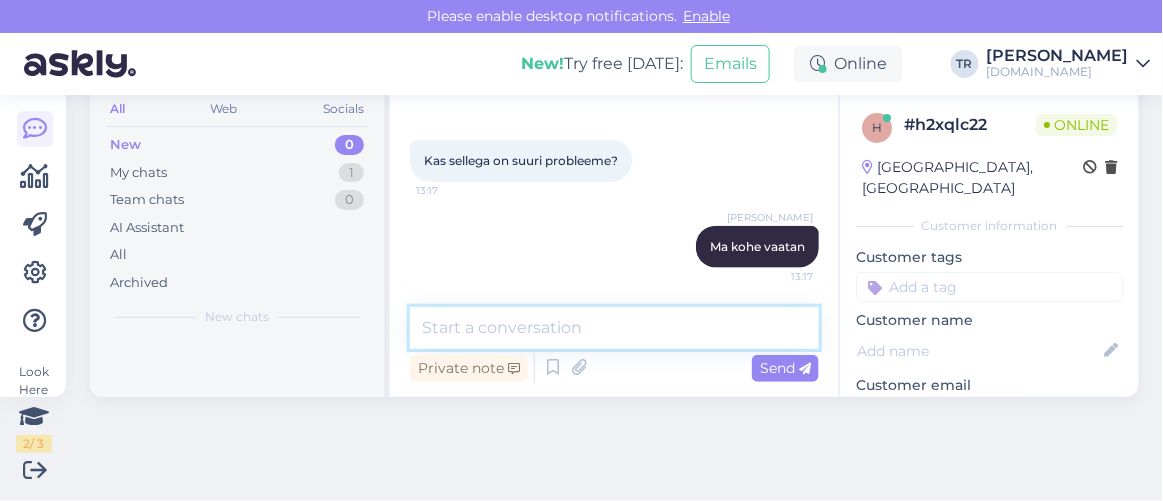click at bounding box center (614, 328) 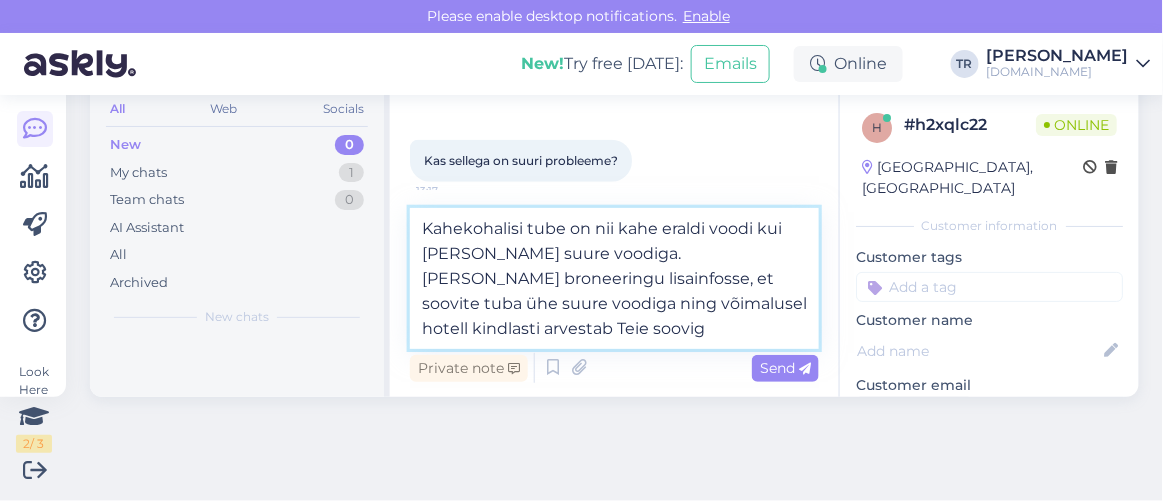 type on "Kahekohalisi tube on nii kahe eraldi voodi kui ka ühe suure voodiga. Lisan Teie broneeringu lisainfosse, et soovite tuba ühe suure voodiga ning võimalusel hotell kindlasti arvestab Teie sooviga" 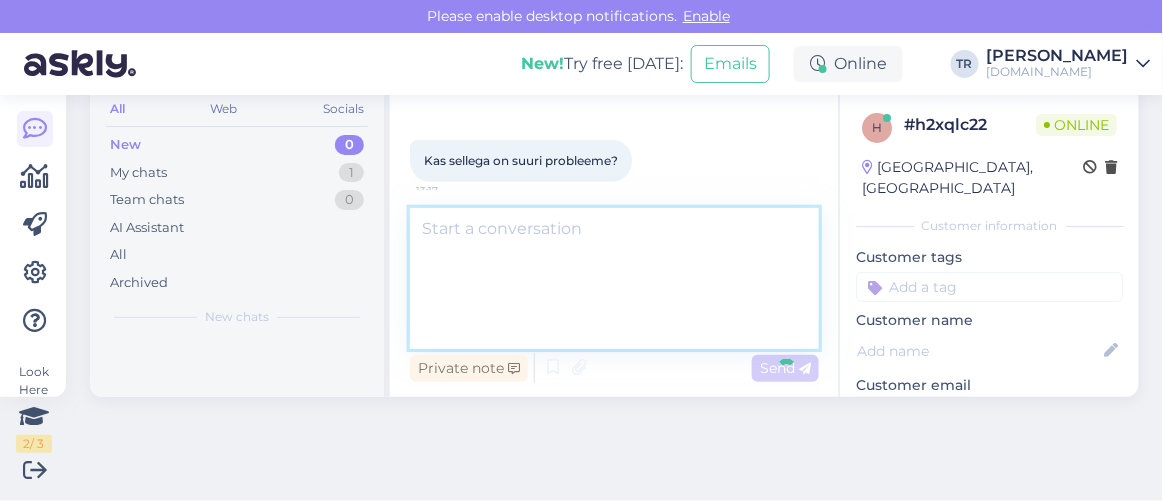 scroll, scrollTop: 701, scrollLeft: 0, axis: vertical 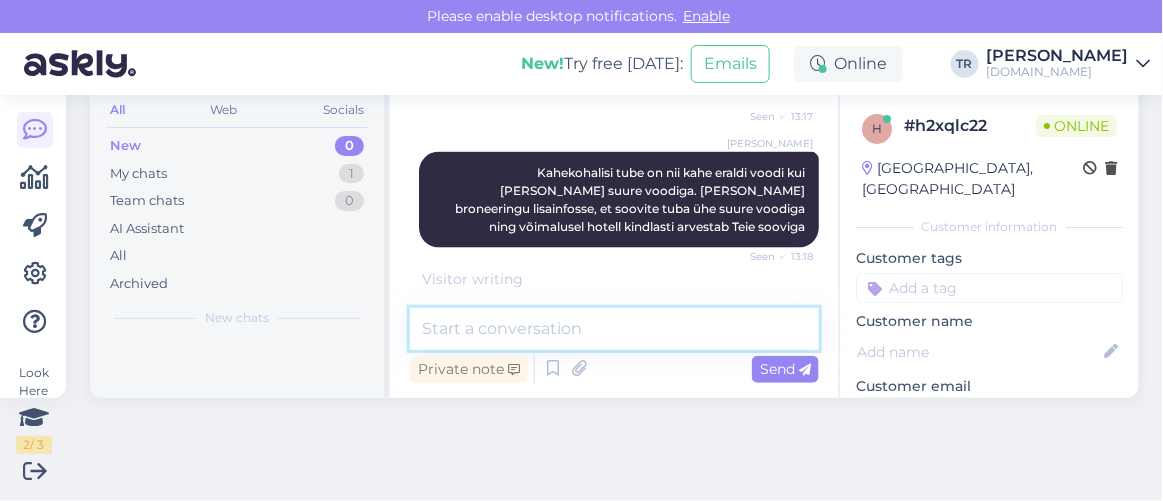 click at bounding box center [614, 329] 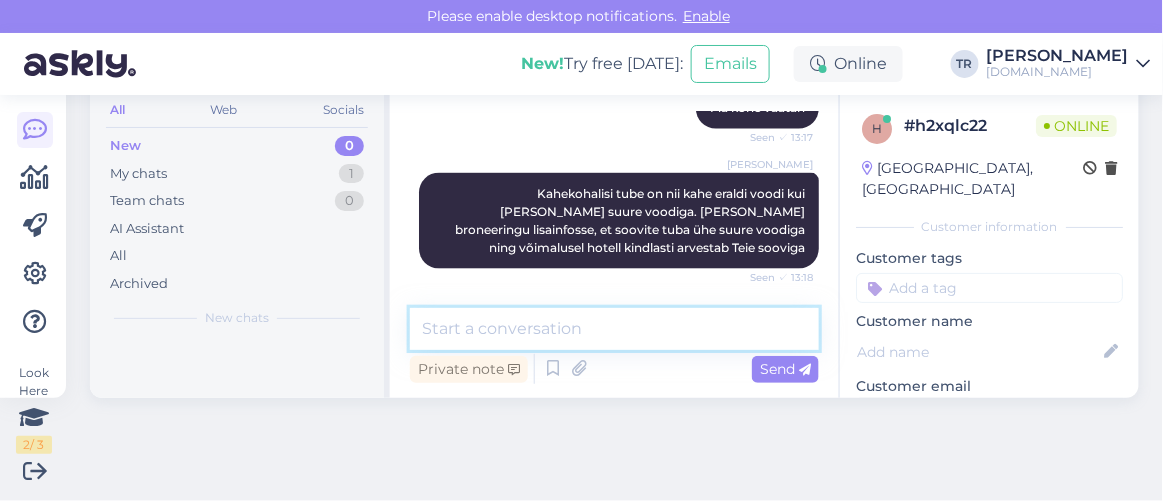 scroll, scrollTop: 787, scrollLeft: 0, axis: vertical 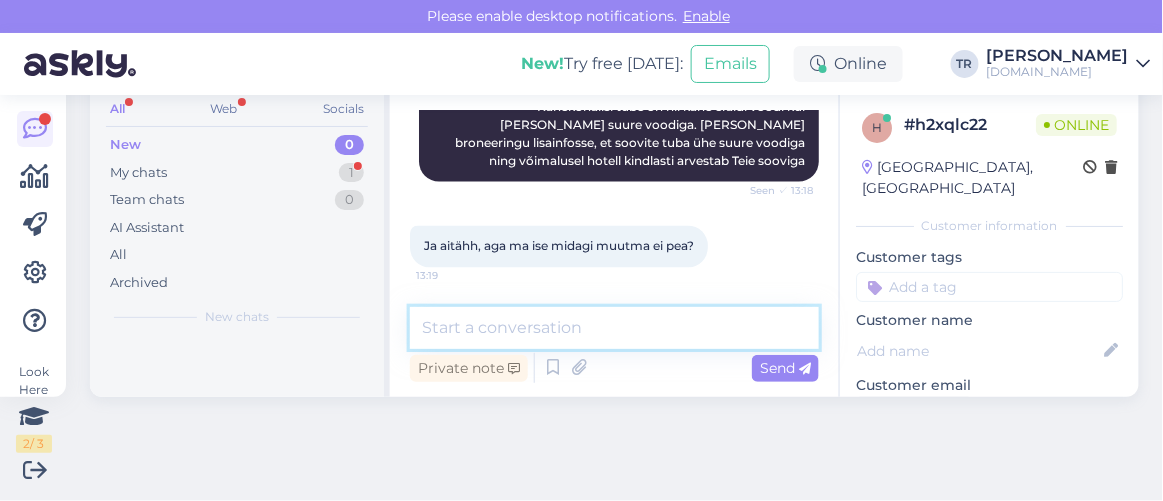 click at bounding box center (614, 328) 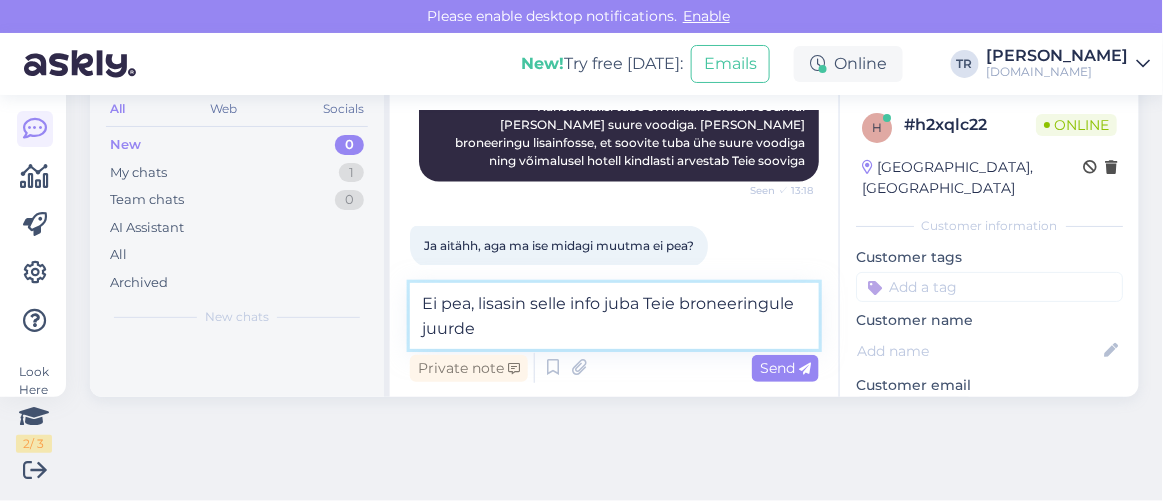 type on "Ei pea, lisasin selle info juba Teie broneeringule juurde." 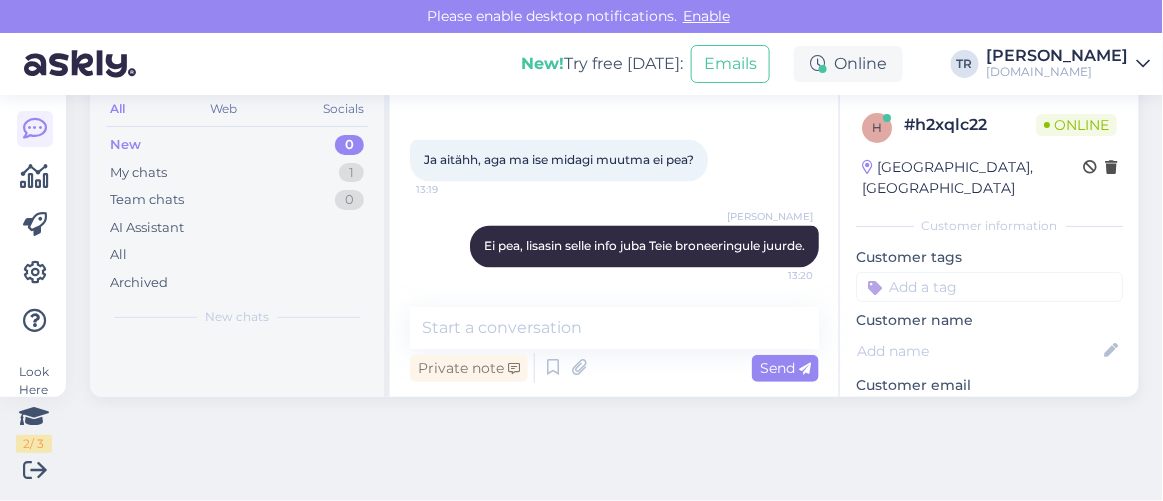 scroll, scrollTop: 894, scrollLeft: 0, axis: vertical 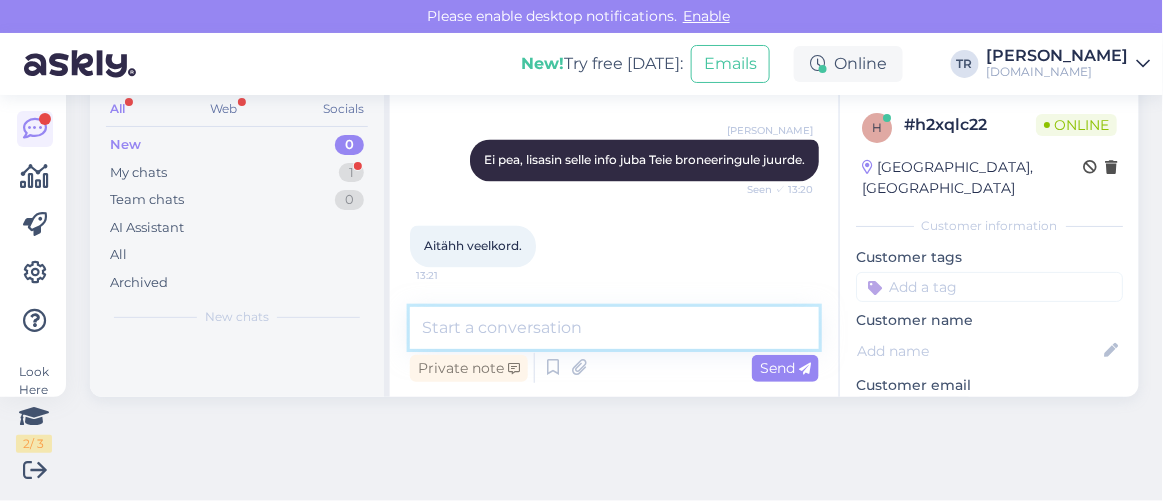 click at bounding box center [614, 328] 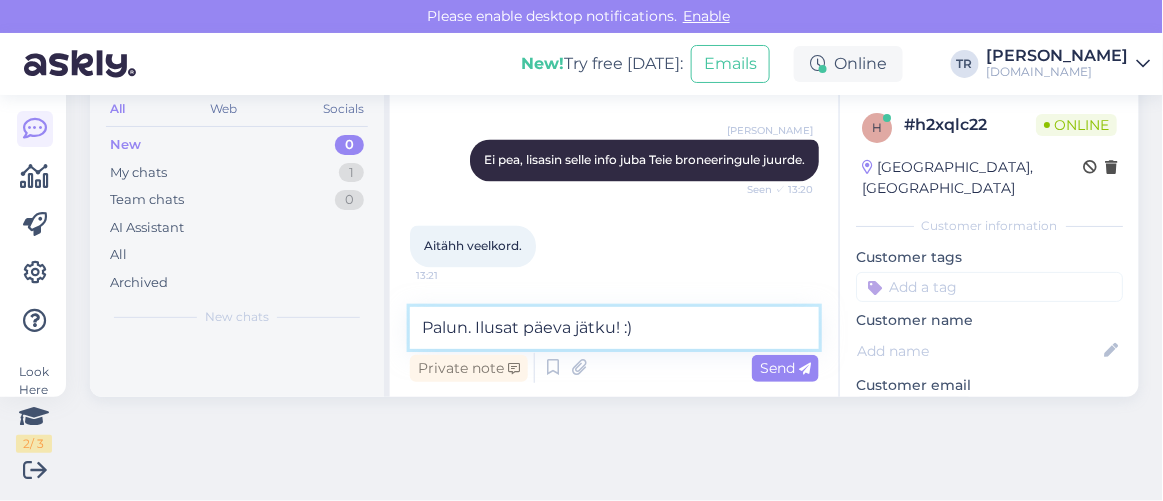 click on "Palun. Ilusat päeva jätku! :)" at bounding box center (614, 328) 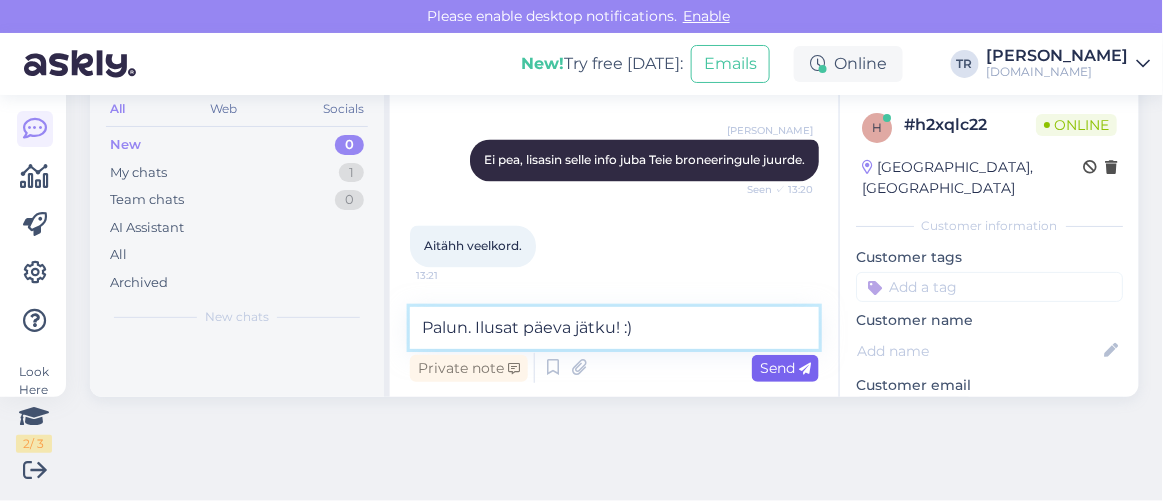 type on "Palun. Ilusat päeva jätku! :)" 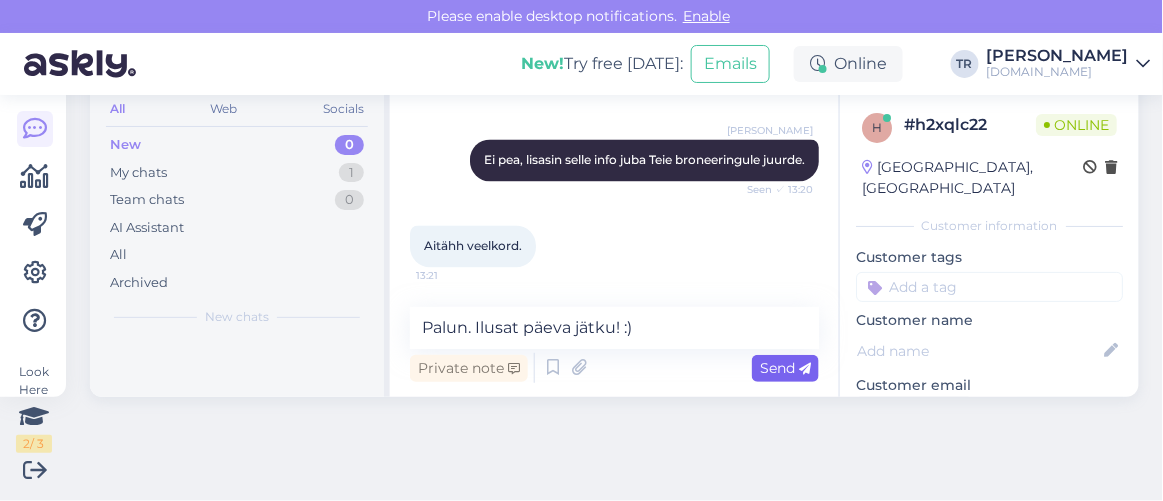 click on "Send" at bounding box center (785, 368) 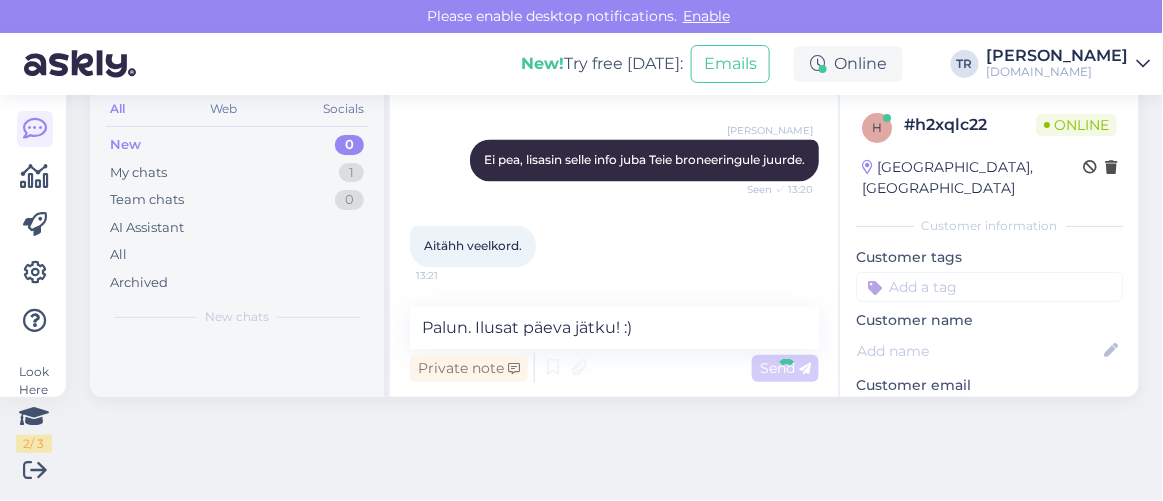 type 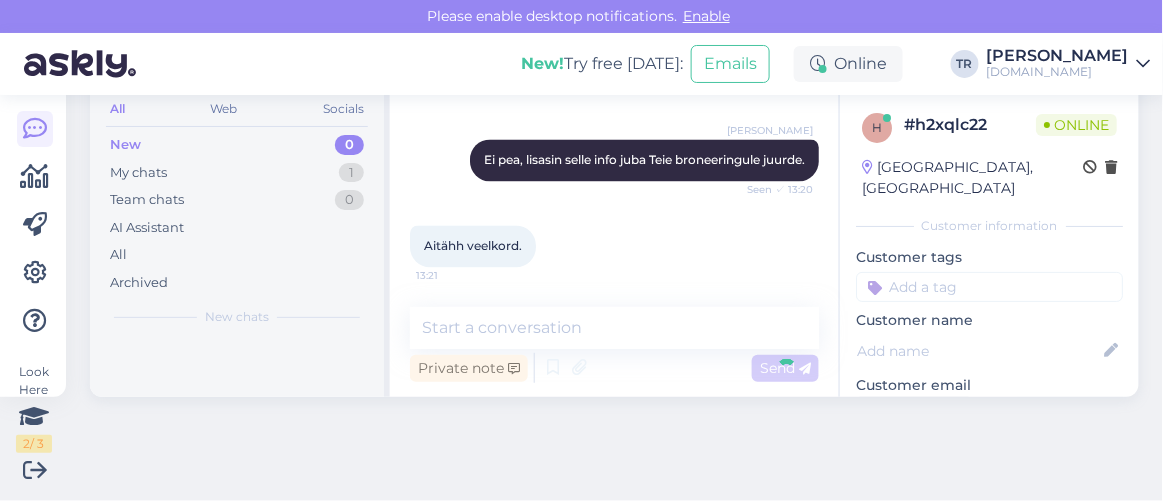 scroll, scrollTop: 1045, scrollLeft: 0, axis: vertical 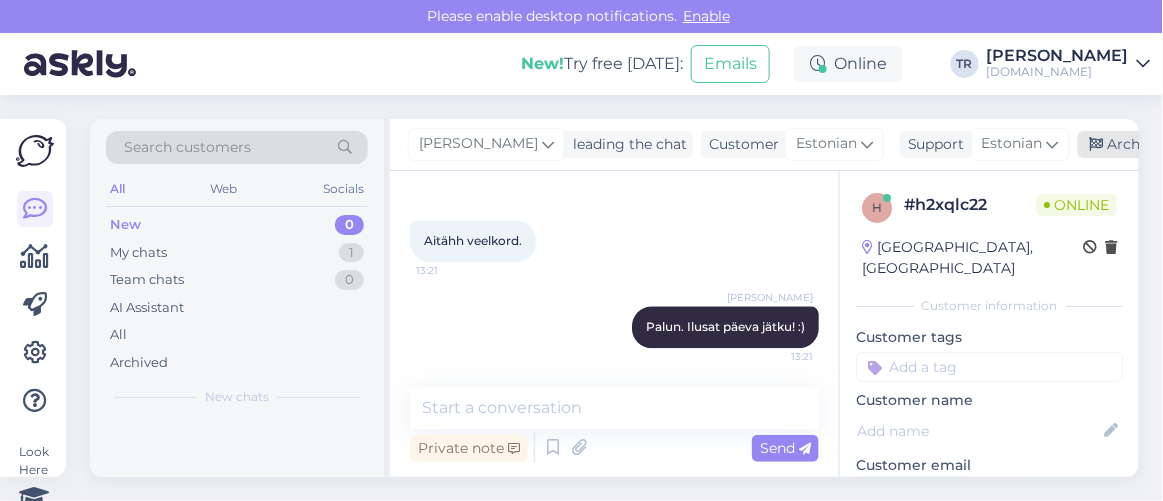 click at bounding box center (1097, 145) 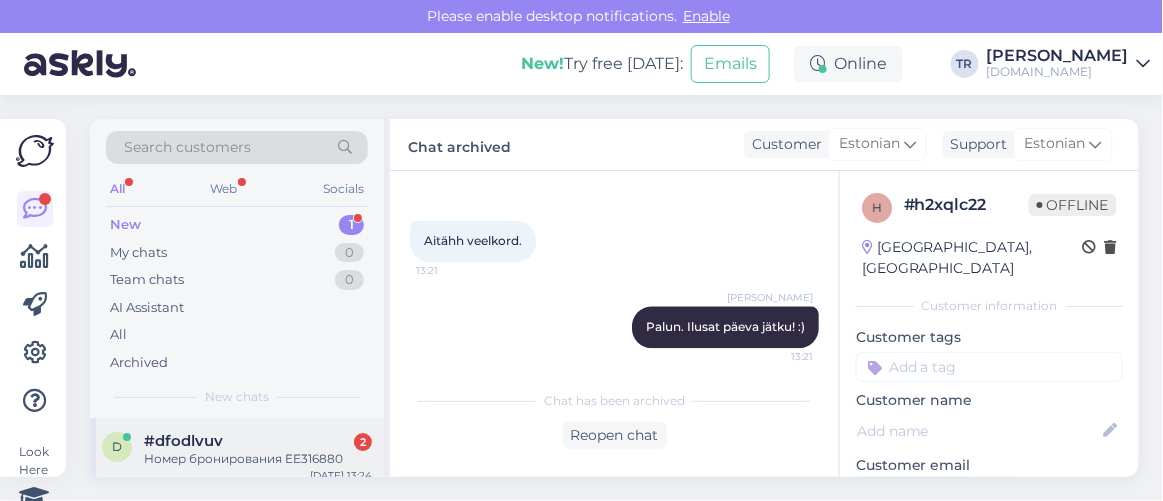 click on "Номер бронирования EE316880" at bounding box center [258, 459] 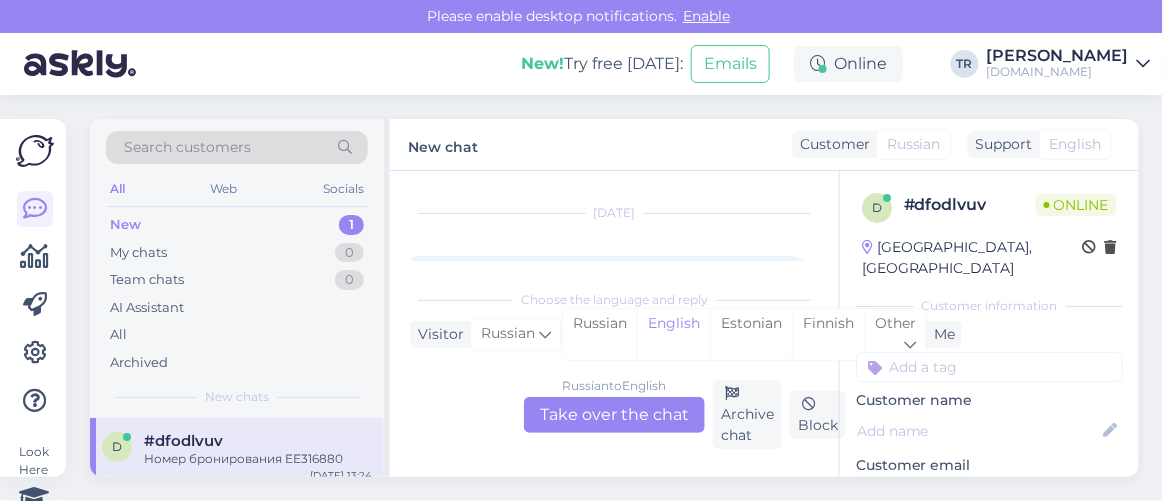scroll, scrollTop: 80, scrollLeft: 0, axis: vertical 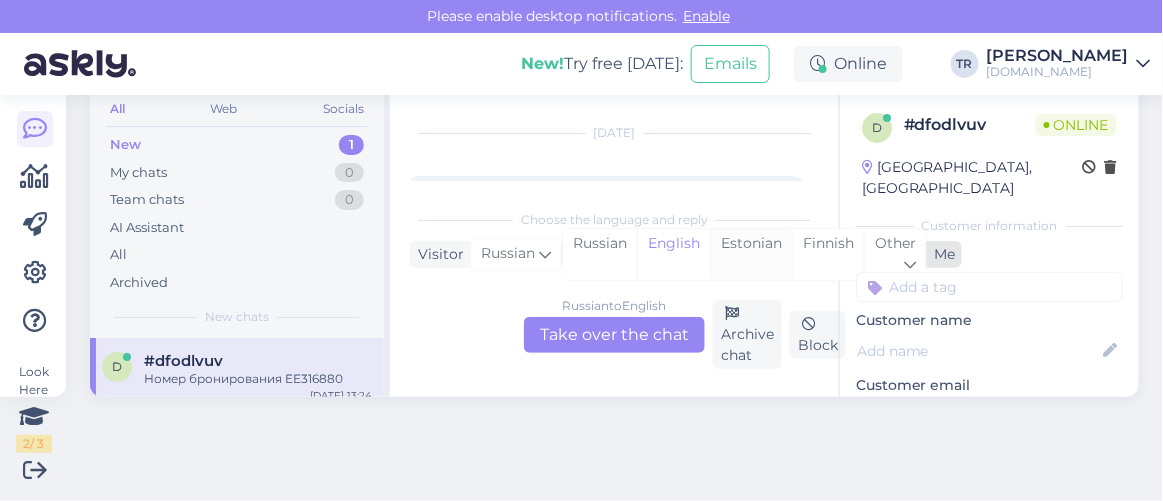 click on "Estonian" at bounding box center [751, 254] 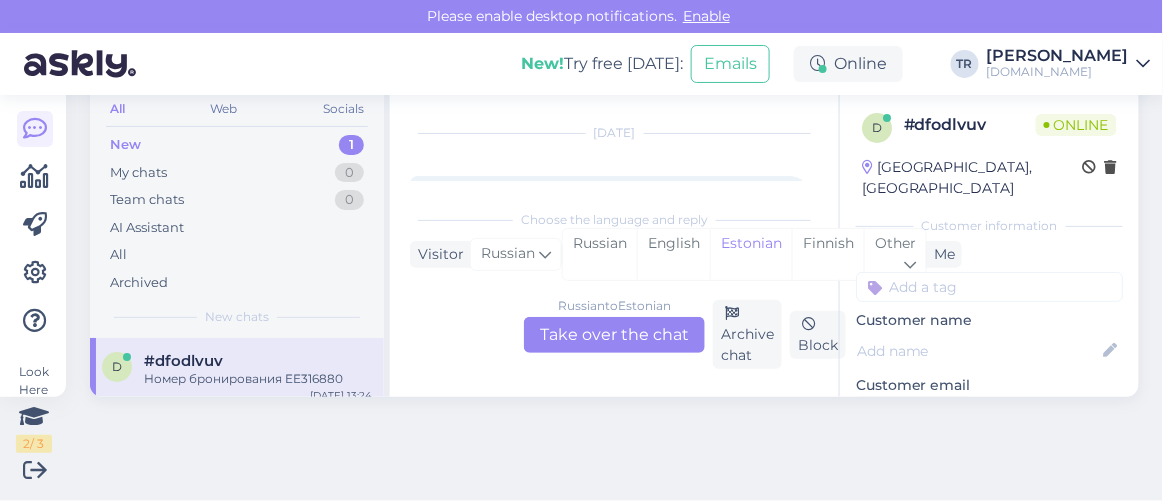 click on "Russian  to  Estonian Take over the chat" at bounding box center (614, 335) 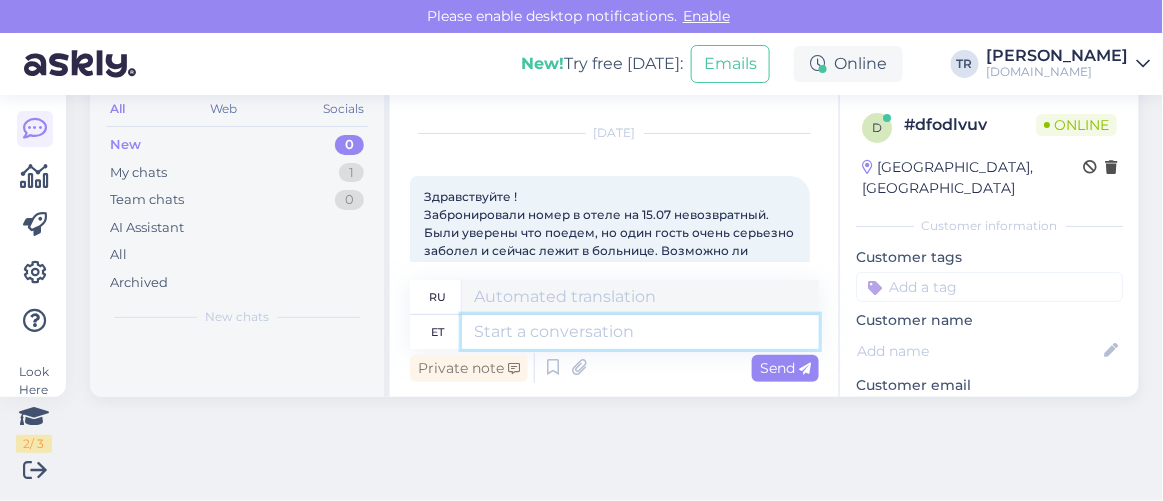 click at bounding box center [640, 332] 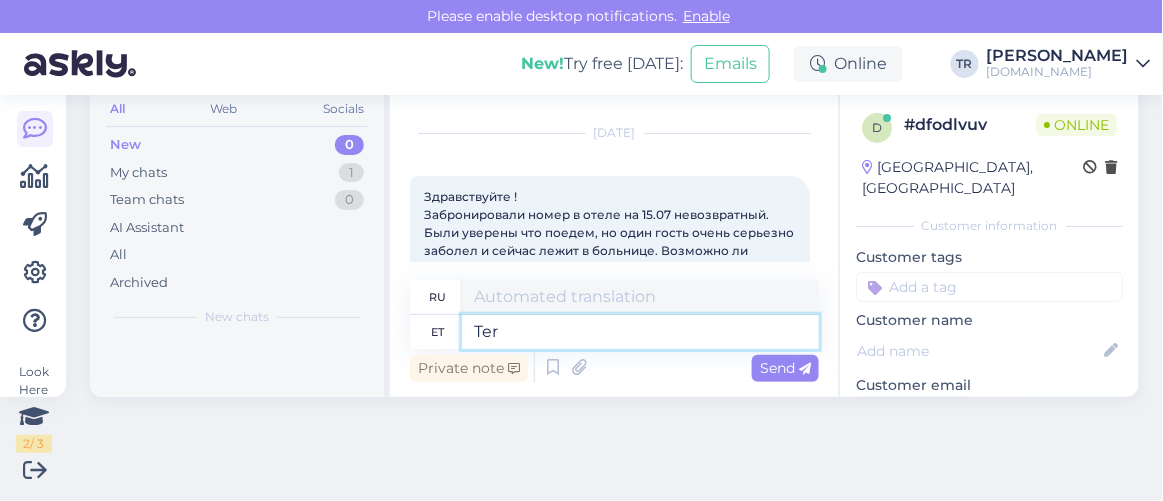 type on "Tere" 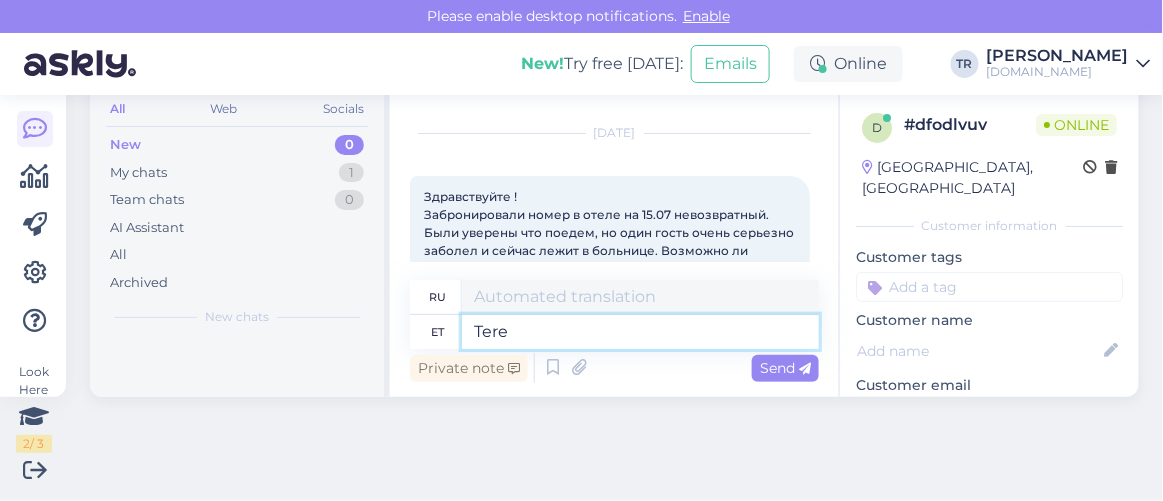type on "Привет" 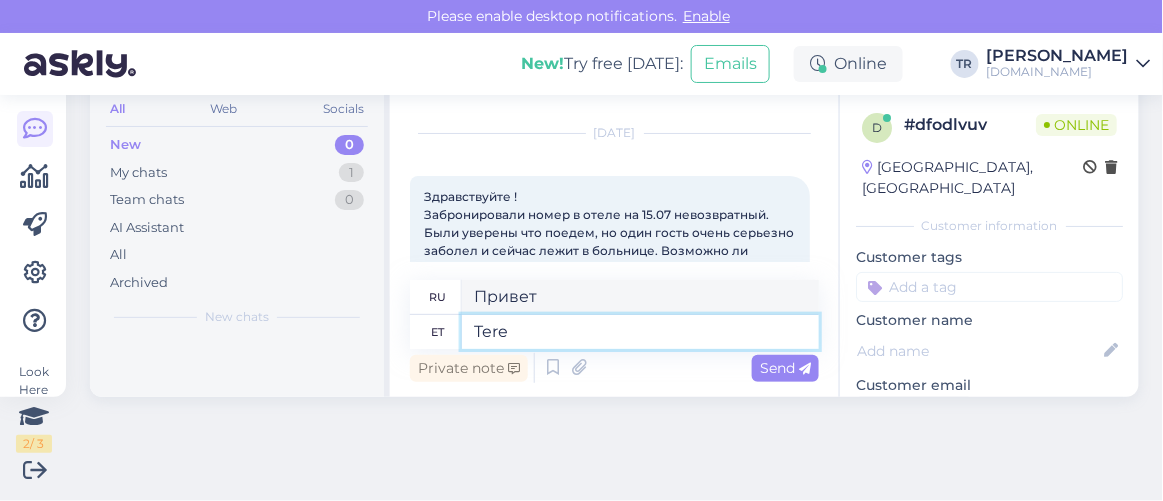 type 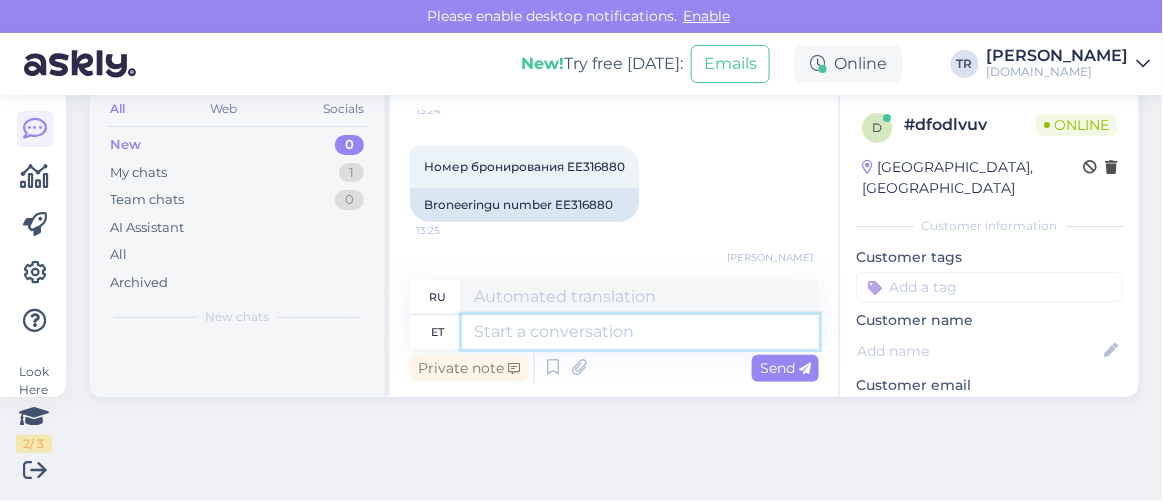 scroll, scrollTop: 363, scrollLeft: 0, axis: vertical 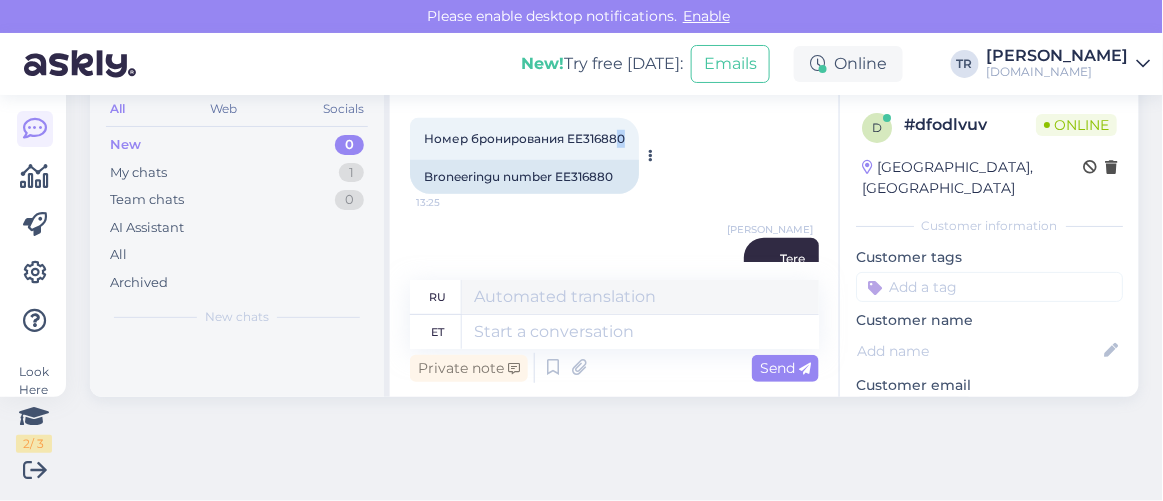 click on "Номер бронирования EE316880 13:25" at bounding box center (524, 139) 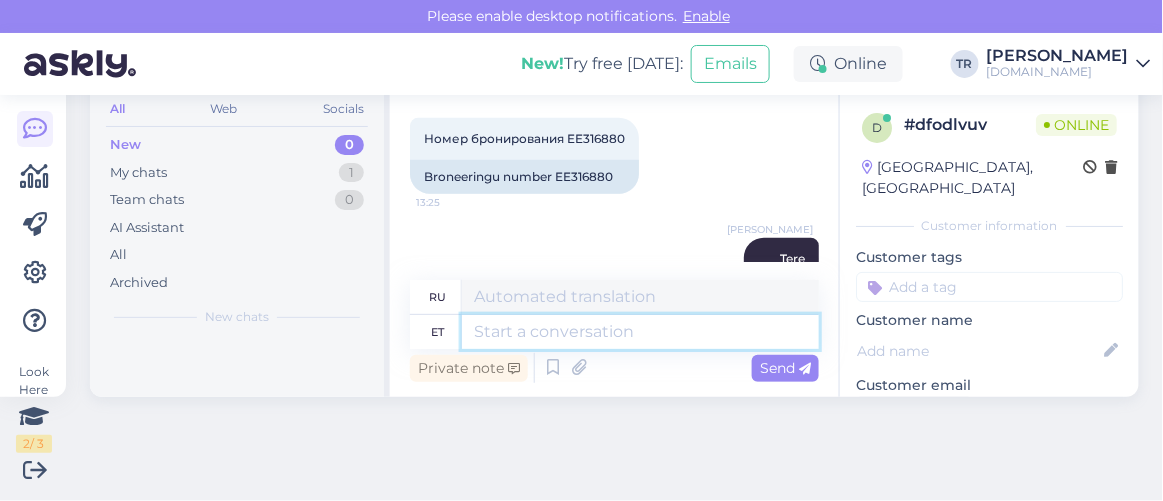 drag, startPoint x: 607, startPoint y: 331, endPoint x: 617, endPoint y: 341, distance: 14.142136 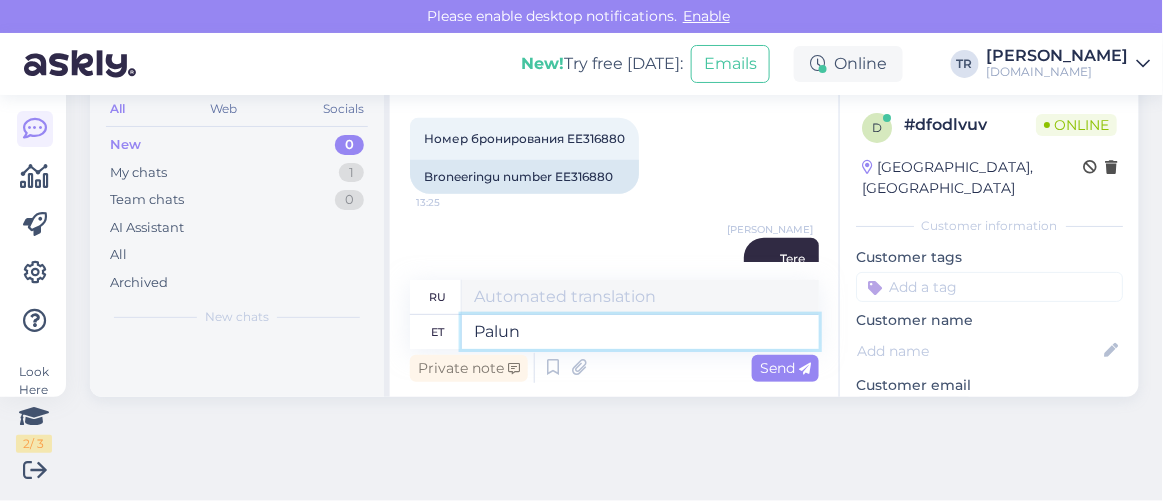 type on "Palun t" 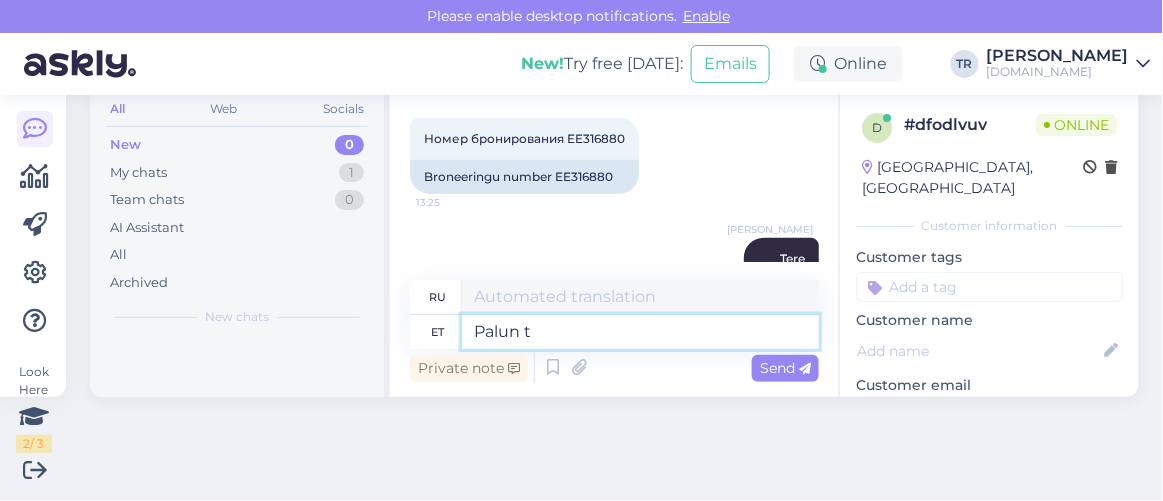 type on "Пожалуйста." 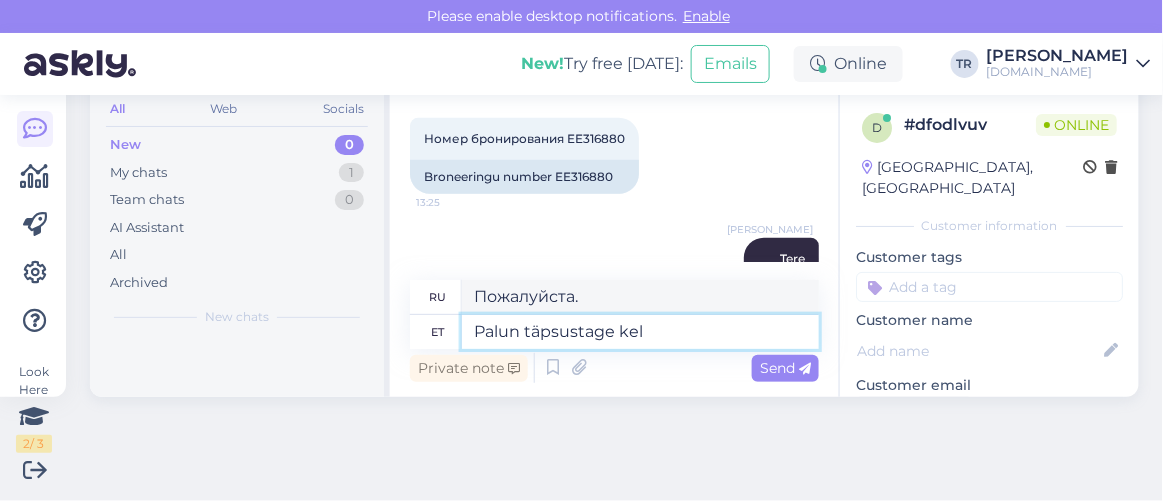 type on "Palun täpsustage kell" 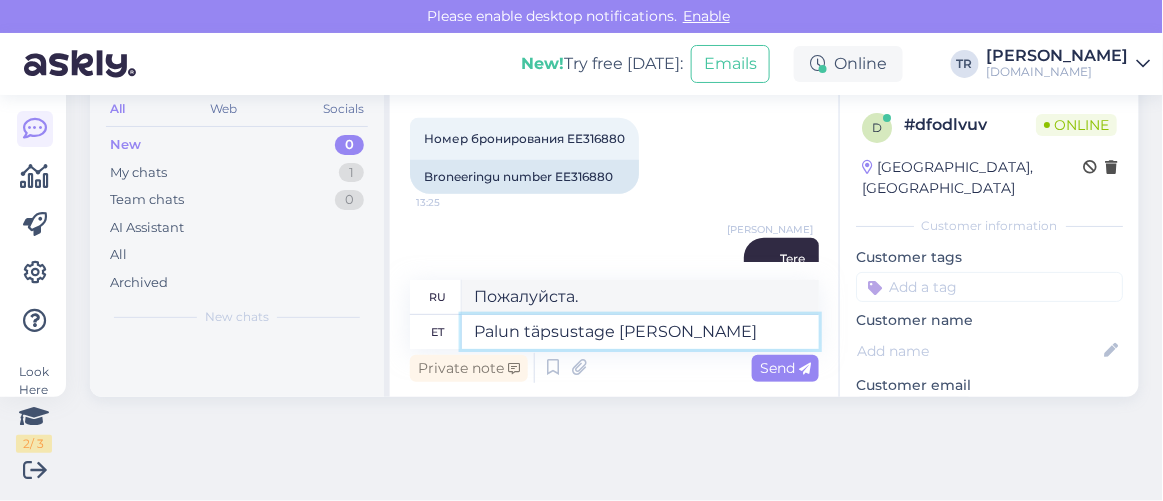type on "Пожалуйста, уточните." 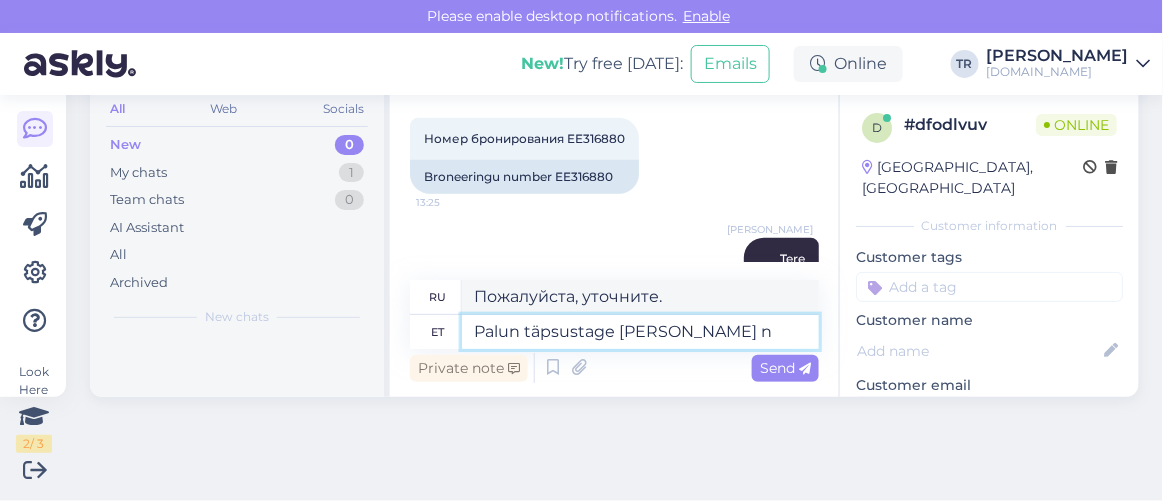 type on "Palun täpsustage kelle ni" 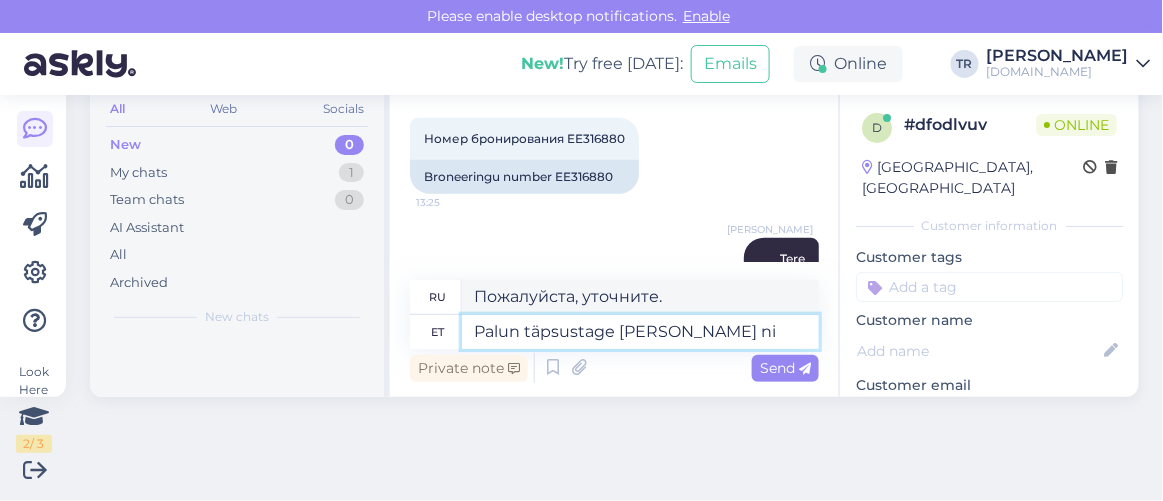 type on "Пожалуйста, уточните, о ком идёт речь." 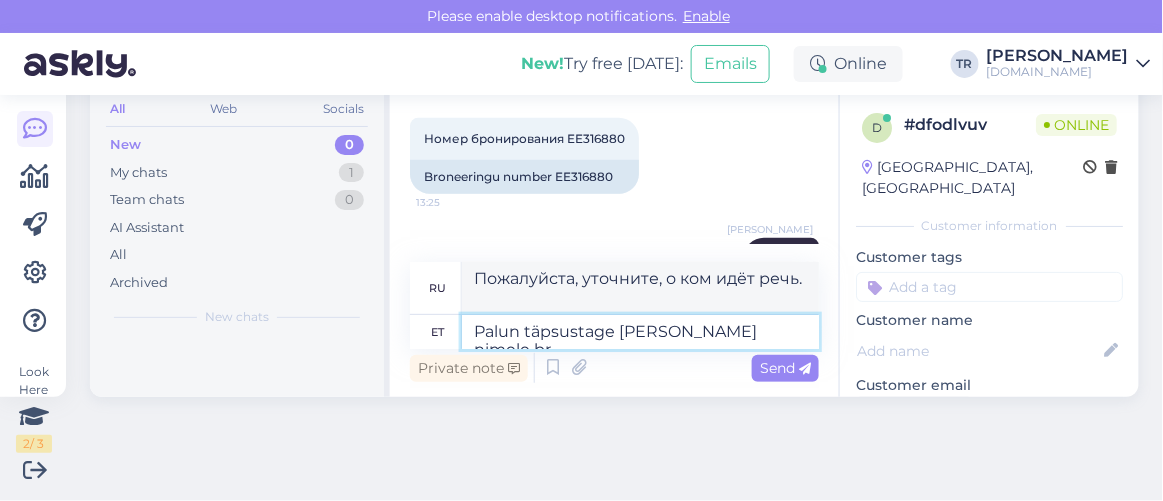 type on "Palun täpsustage kelle nimele bro" 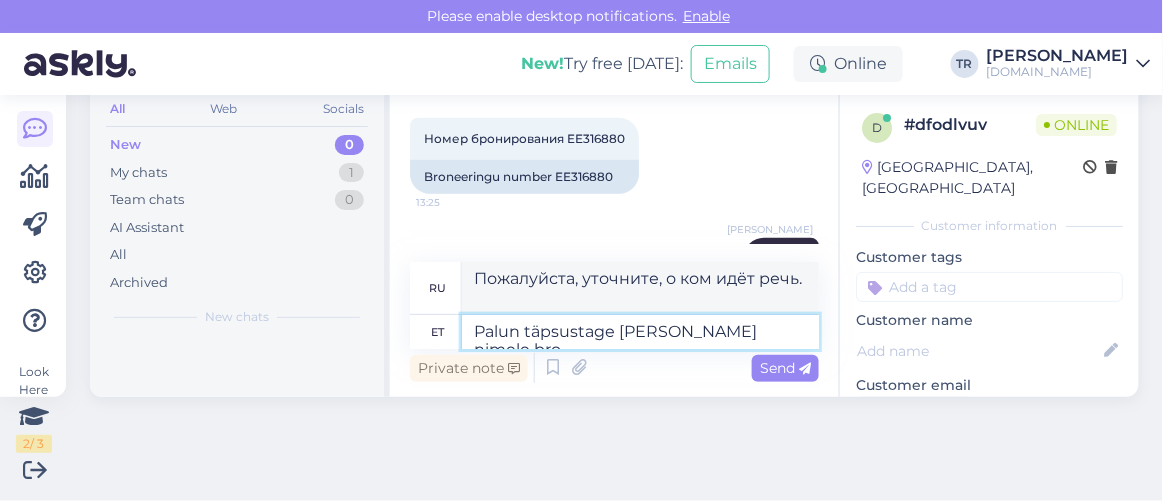 type on "Пожалуйста, уточните, на чье имя." 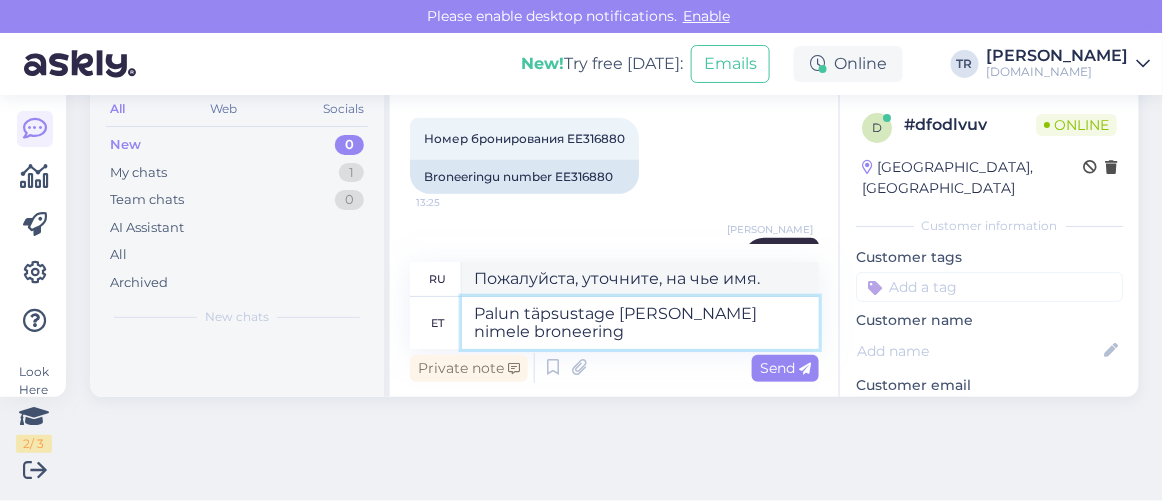 type on "Palun täpsustage kelle nimele broneering" 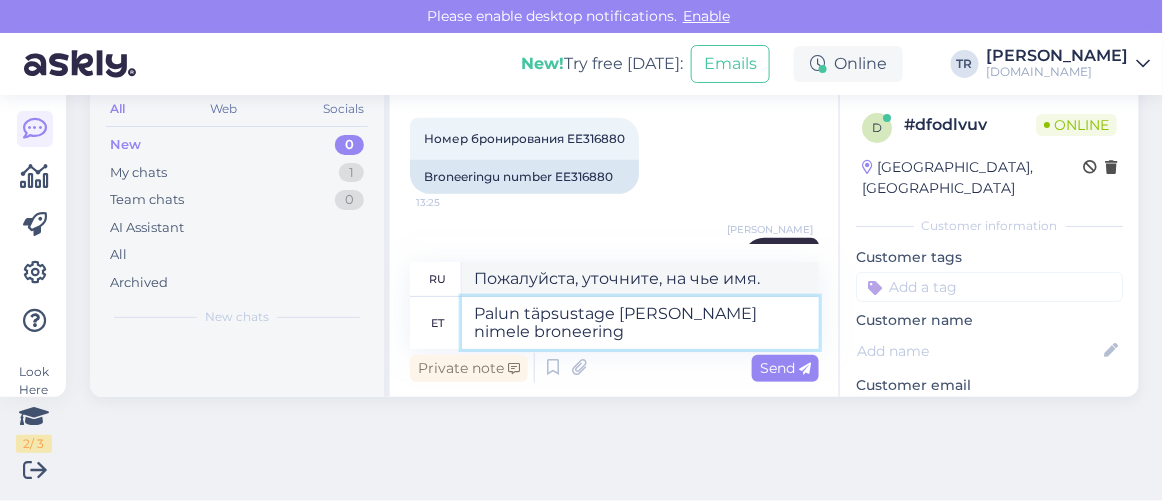 type on "Пожалуйста, уточните, на чье имя оформлено бронирование." 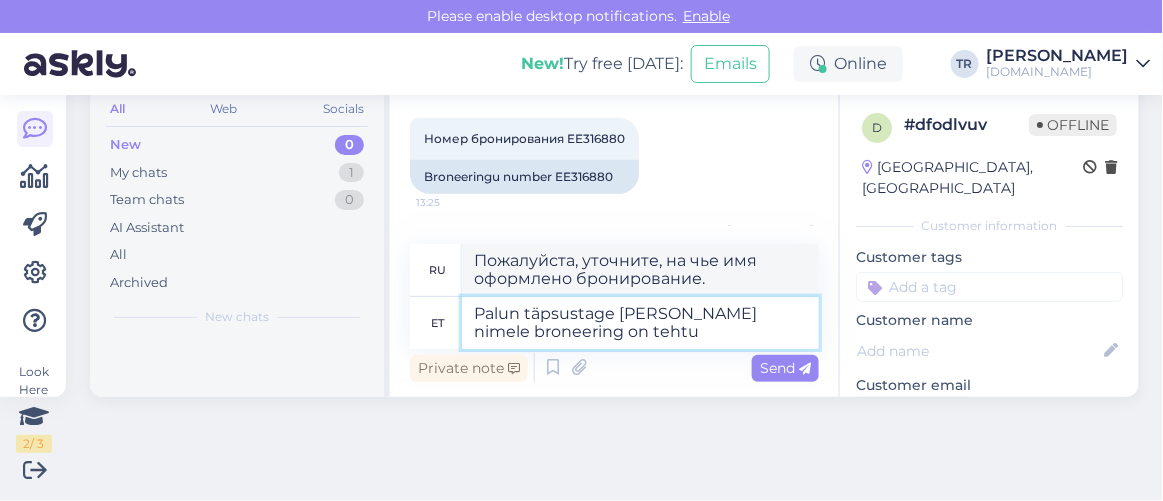 type on "Palun täpsustage kelle nimele broneering on tehtud" 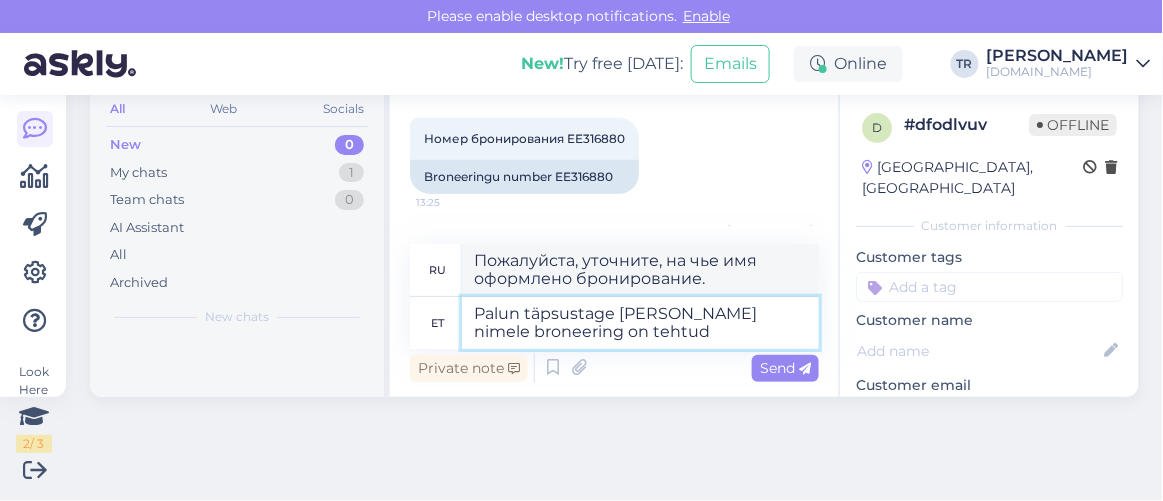 type 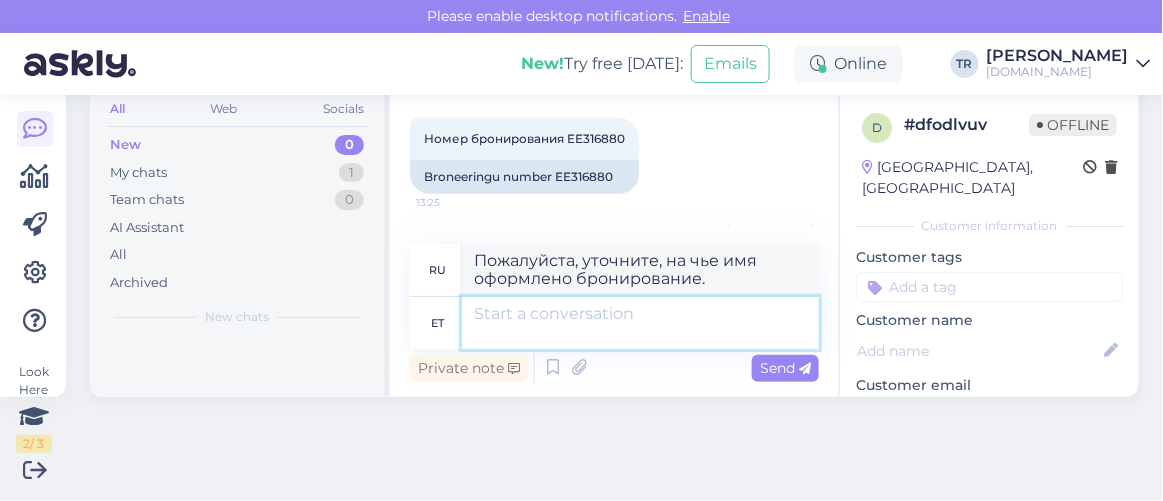 type 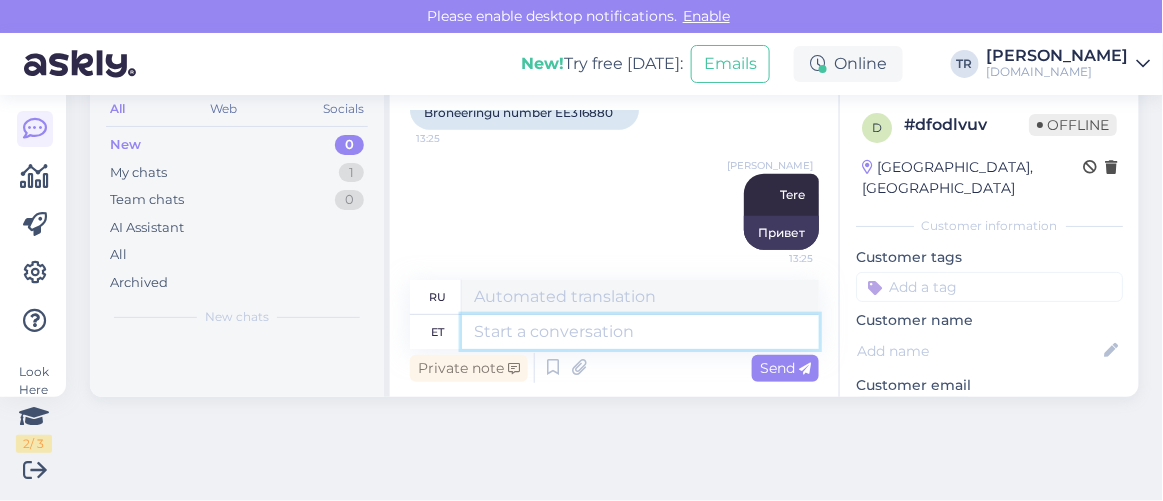 scroll, scrollTop: 410, scrollLeft: 0, axis: vertical 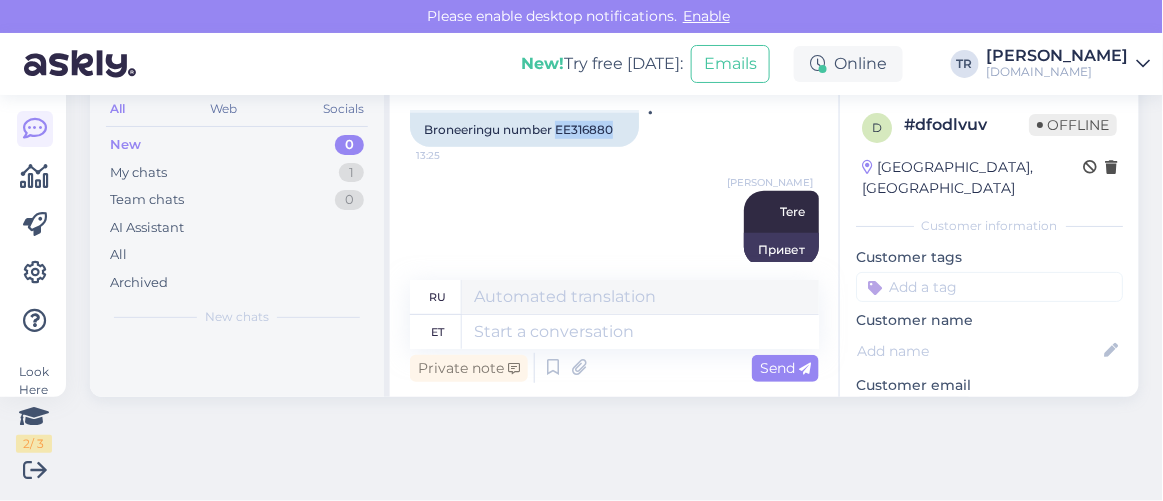 drag, startPoint x: 617, startPoint y: 145, endPoint x: 558, endPoint y: 150, distance: 59.211487 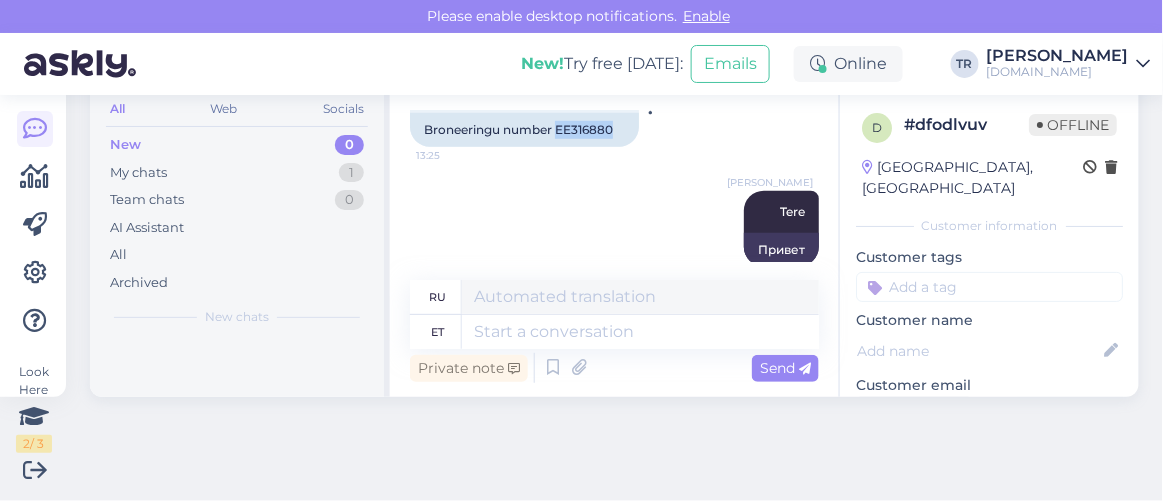 click on "Broneeringu number EE316880" at bounding box center [524, 130] 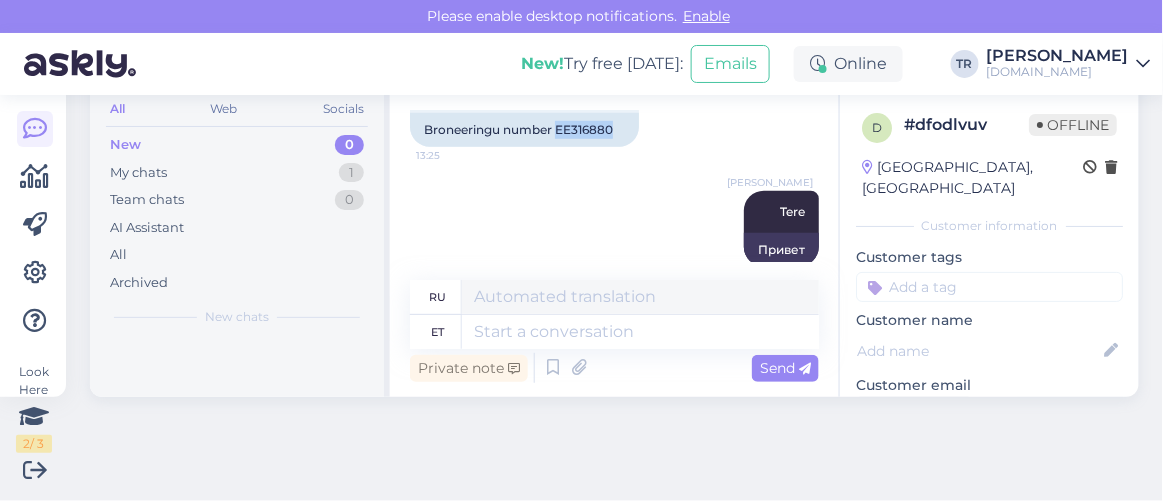 copy on "EE316880" 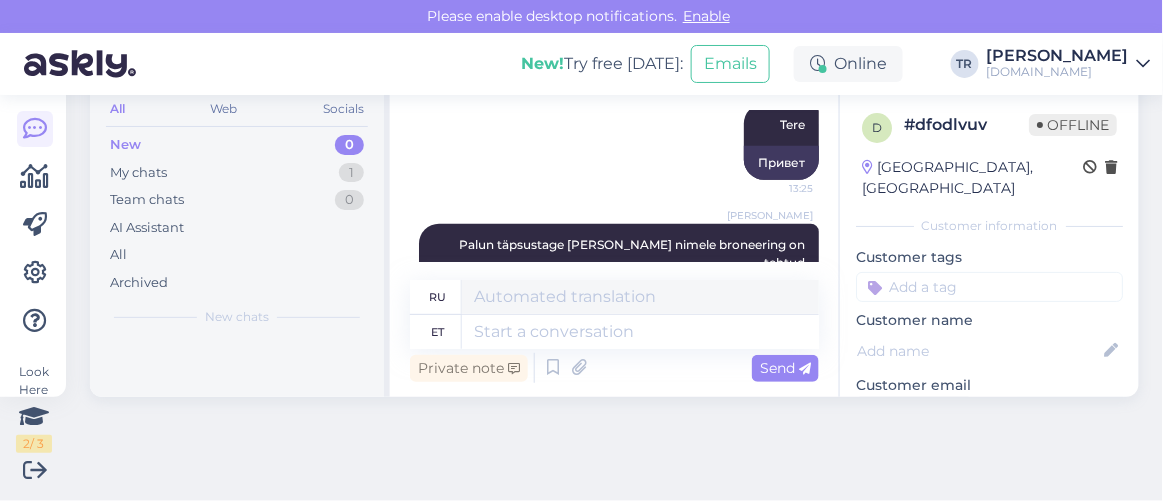 scroll, scrollTop: 592, scrollLeft: 0, axis: vertical 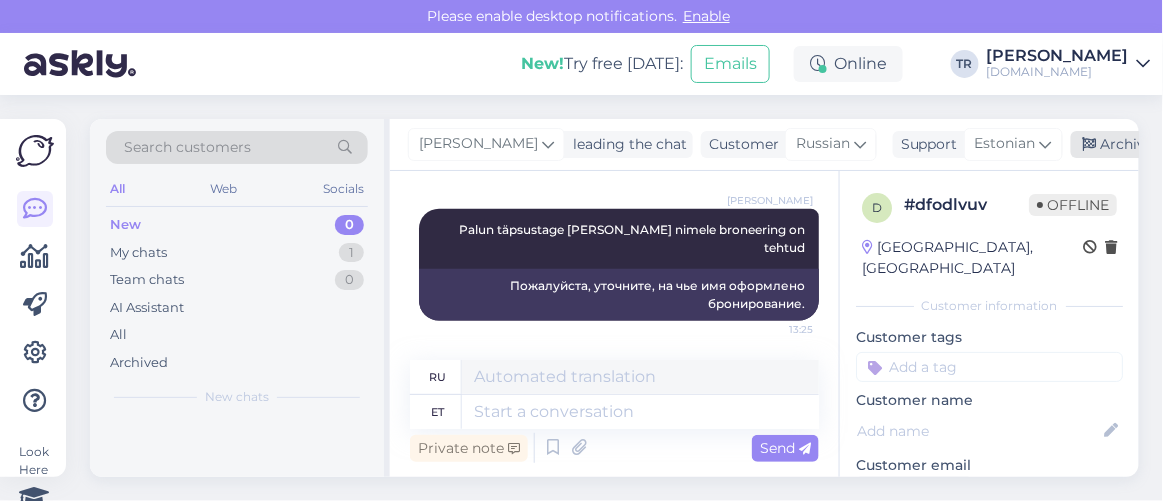 click on "Archive chat" at bounding box center (1134, 144) 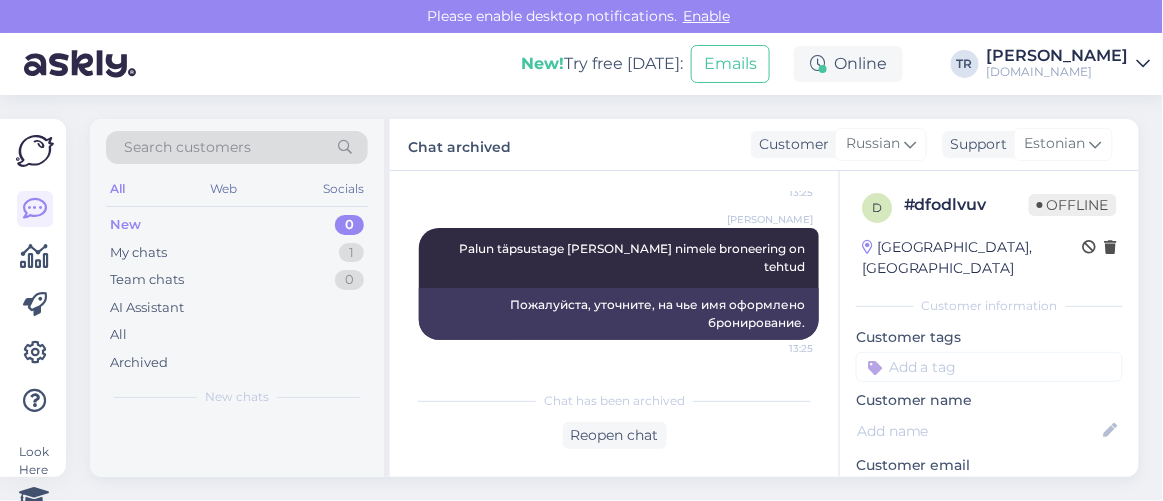 scroll, scrollTop: 572, scrollLeft: 0, axis: vertical 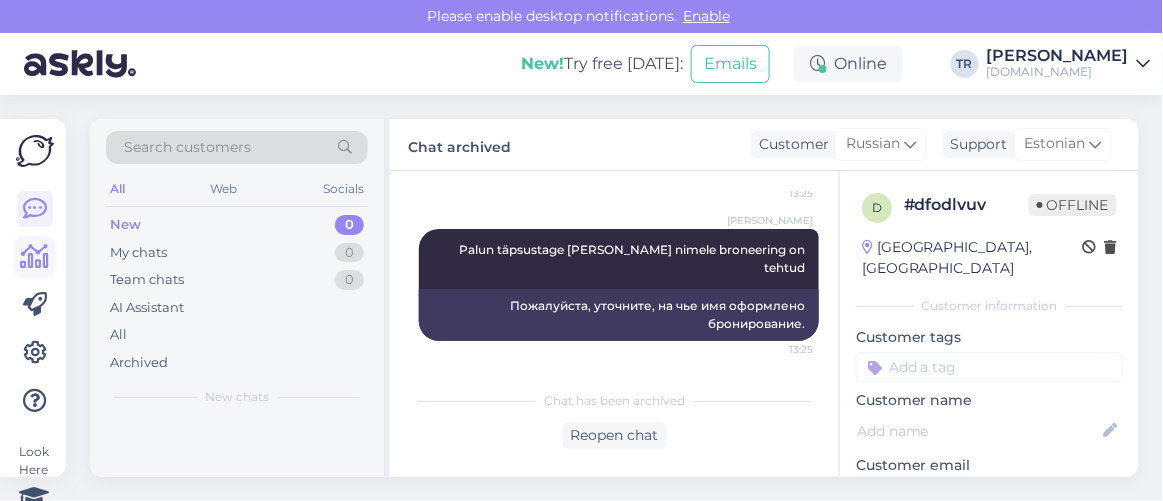 click at bounding box center (35, 257) 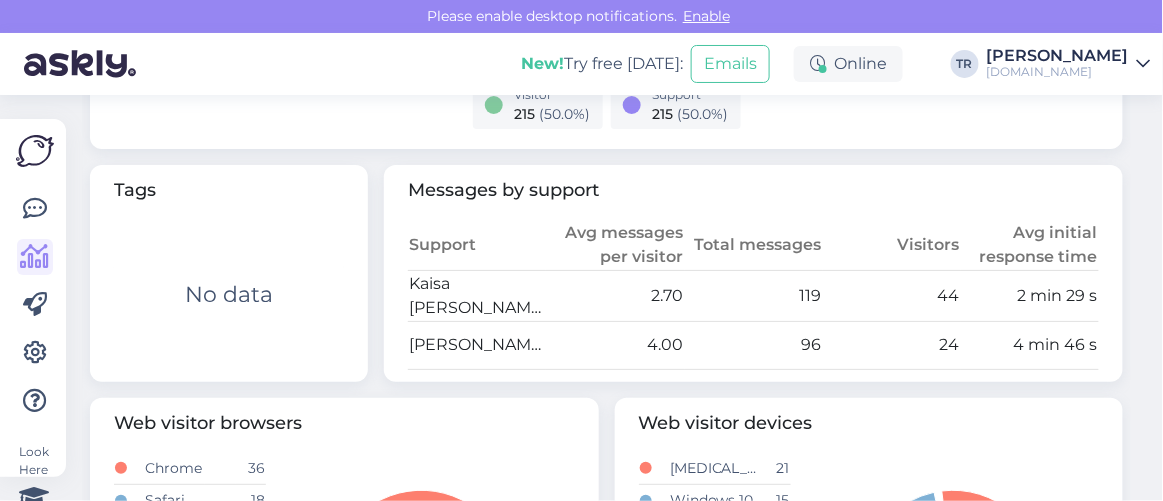 scroll, scrollTop: 999, scrollLeft: 0, axis: vertical 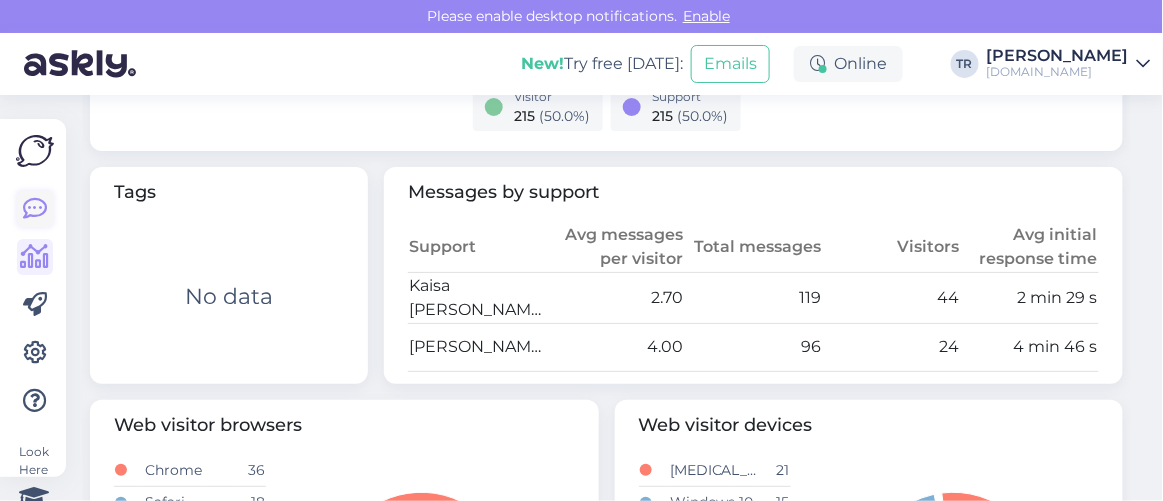 click at bounding box center [35, 209] 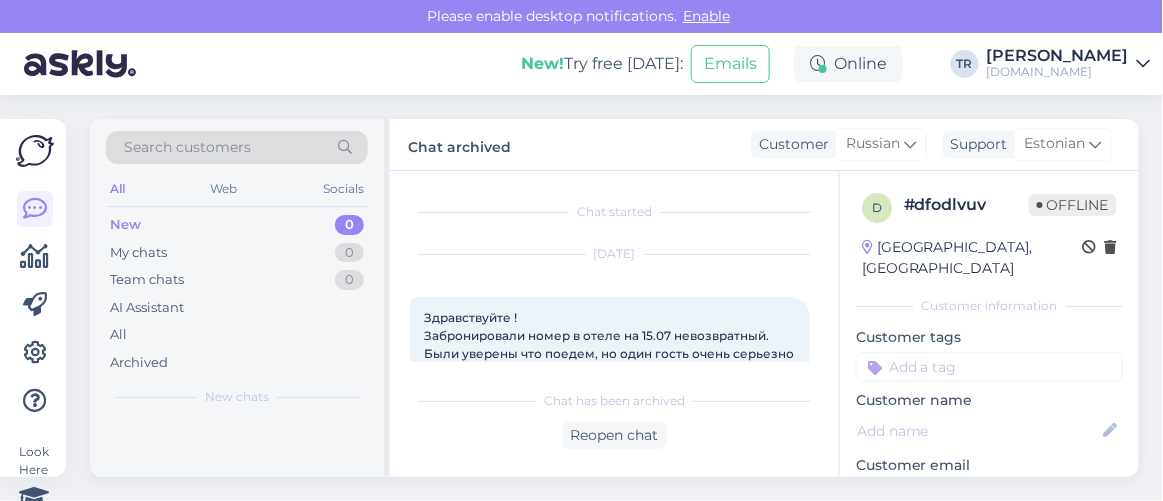 scroll, scrollTop: 80, scrollLeft: 0, axis: vertical 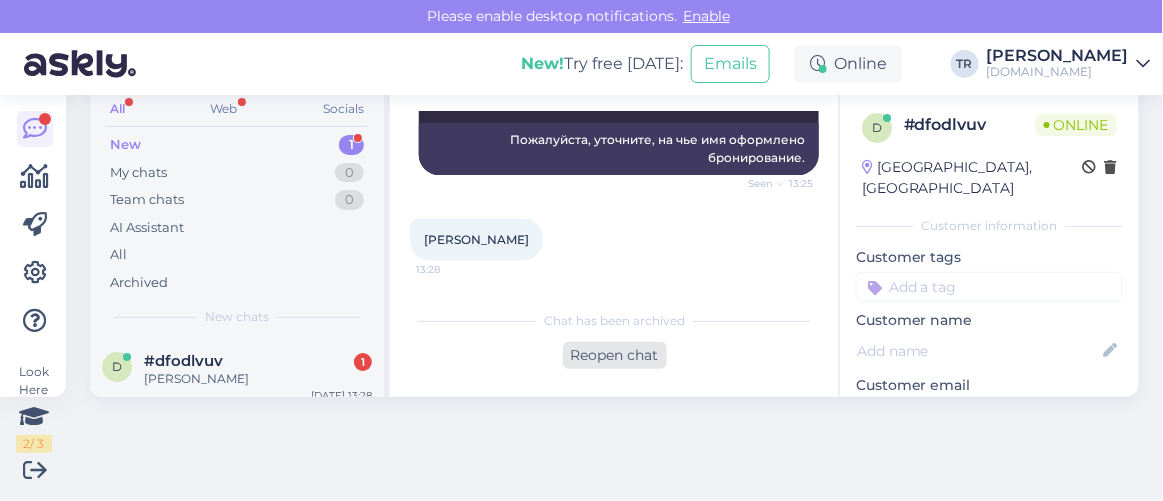 click on "Reopen chat" at bounding box center [615, 355] 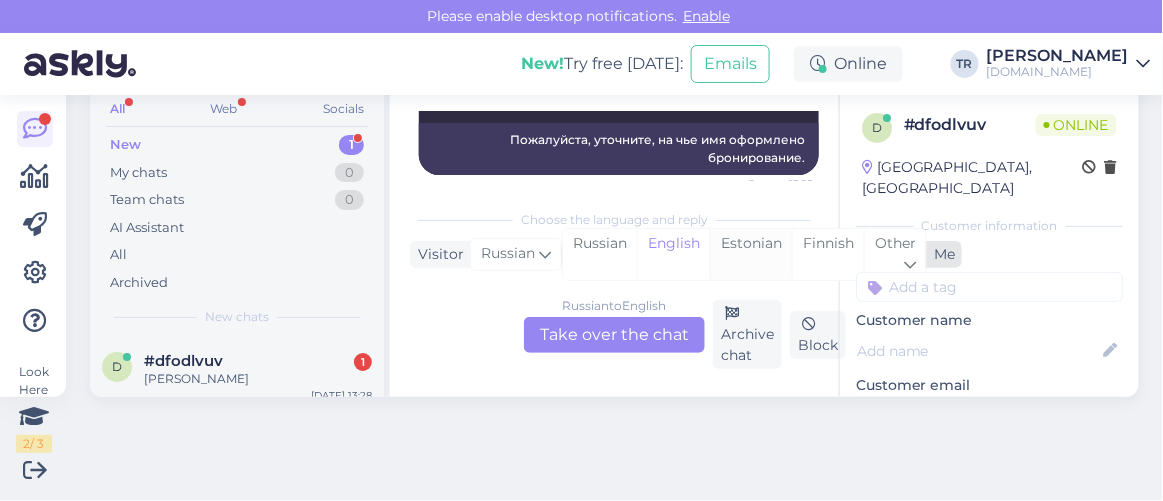 click on "Estonian" at bounding box center (751, 254) 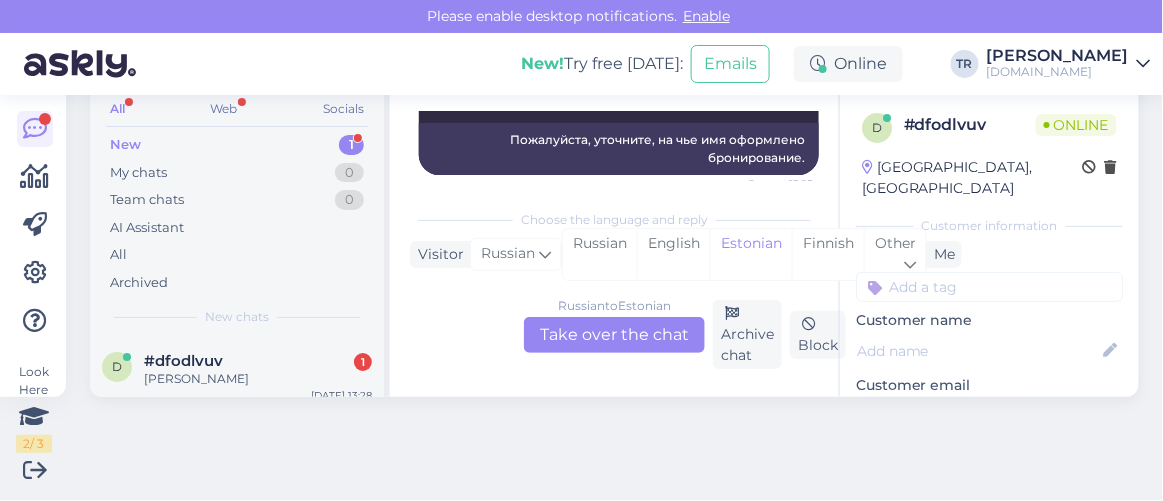 click on "Russian  to  Estonian Take over the chat" at bounding box center [614, 335] 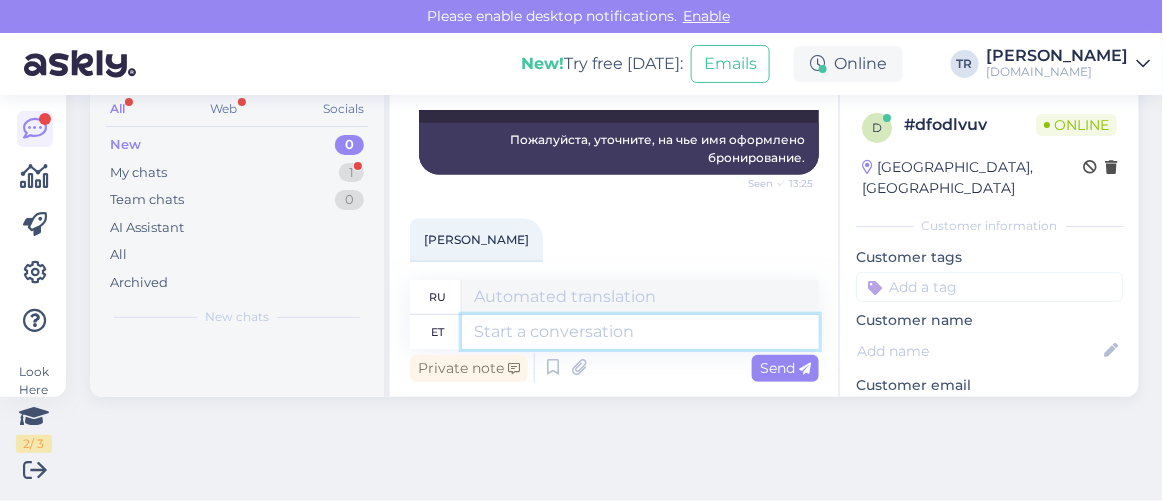 click at bounding box center (640, 332) 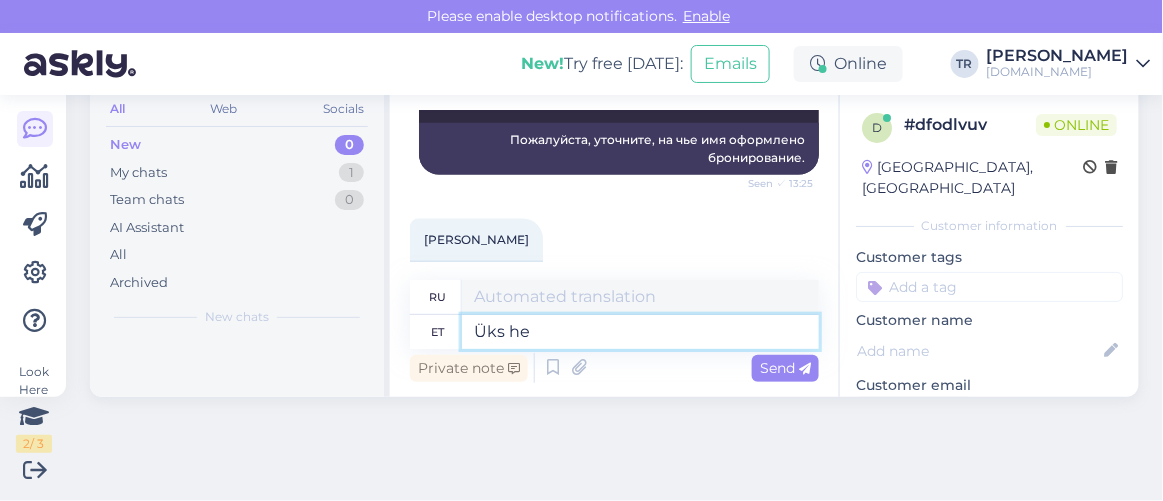 type on "Üks het" 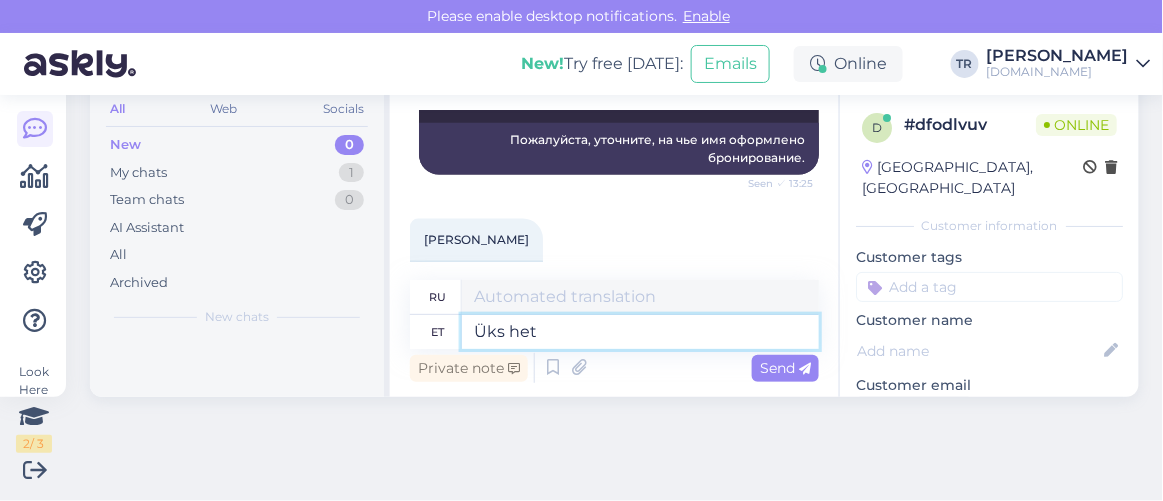 type on "Один" 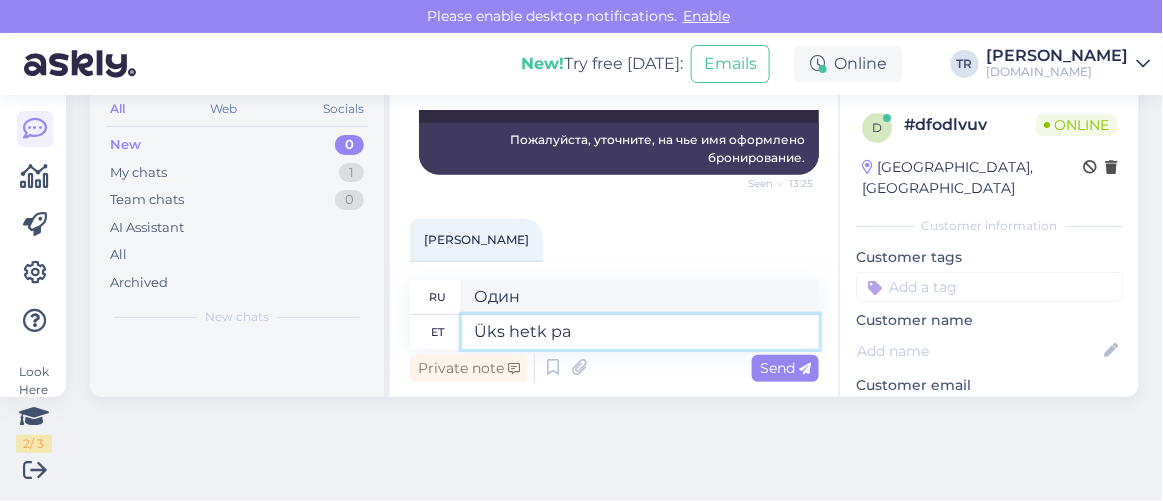 type on "Üks hetk pal" 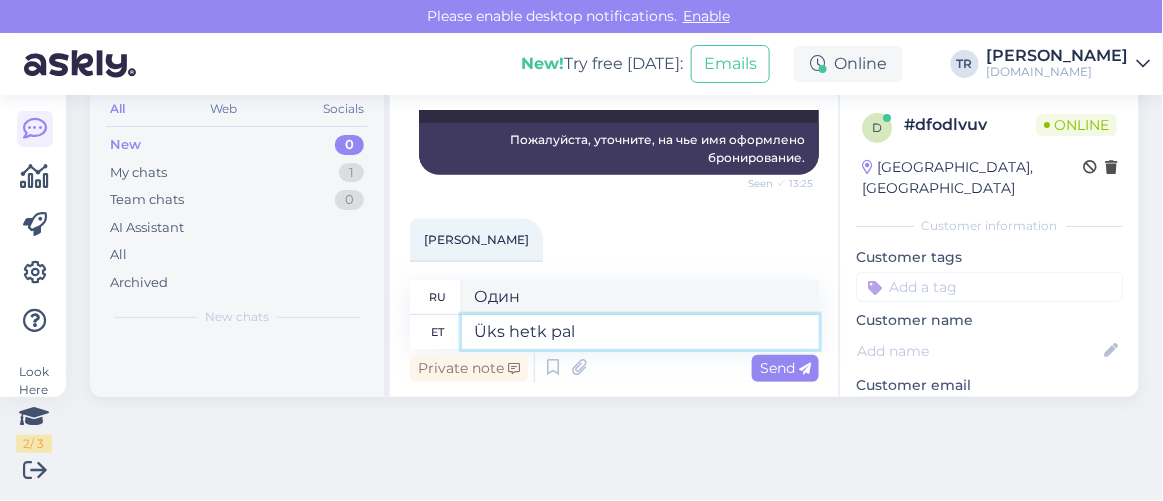 type on "Один момент." 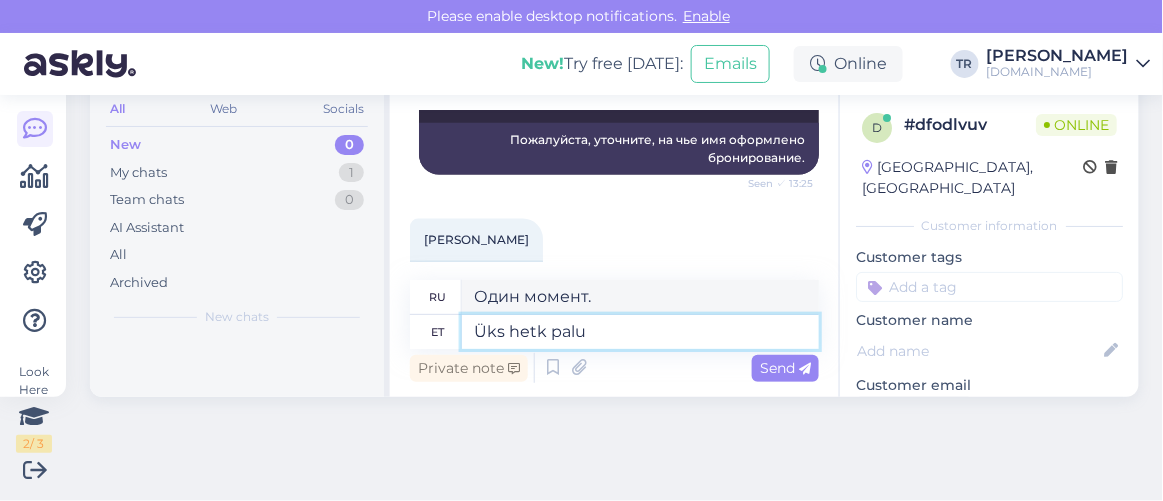 type on "Üks hetk palun" 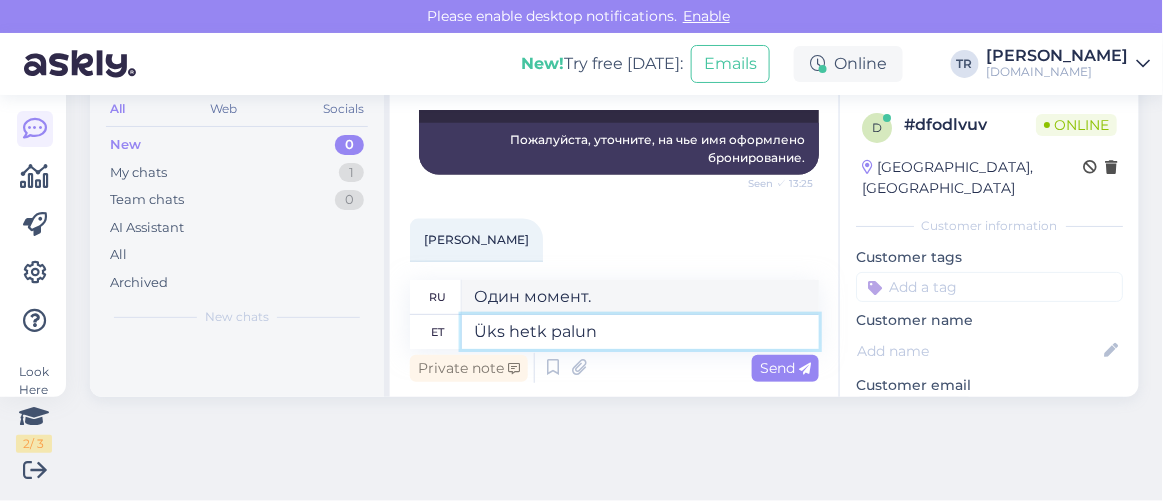 type on "Минуточку, пожалуйста." 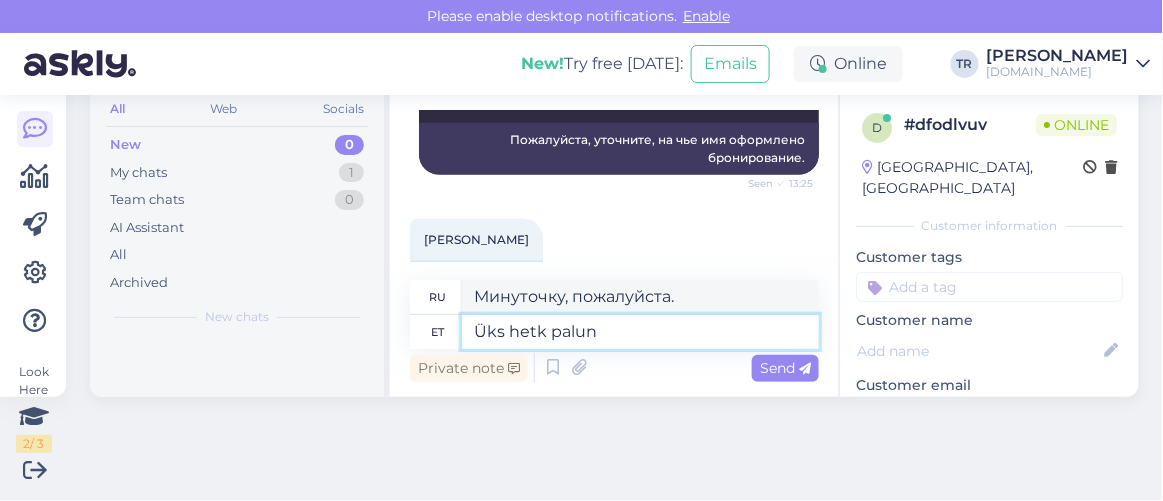 type 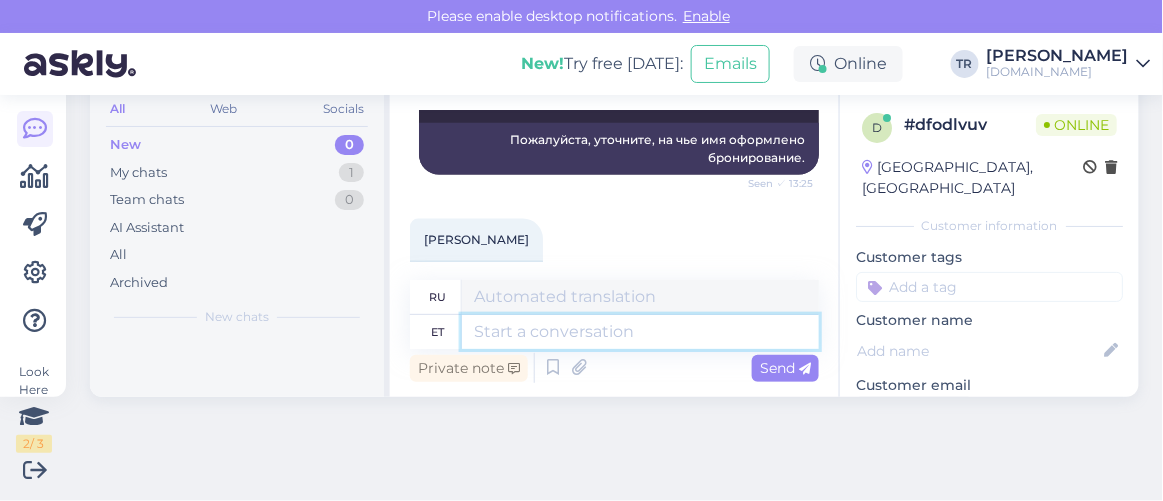 scroll, scrollTop: 832, scrollLeft: 0, axis: vertical 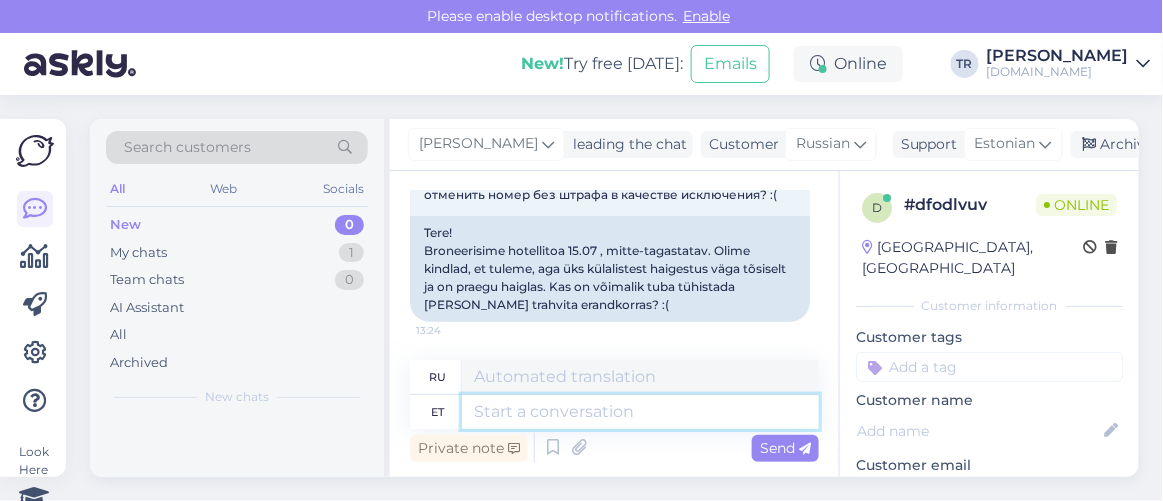 click at bounding box center (640, 412) 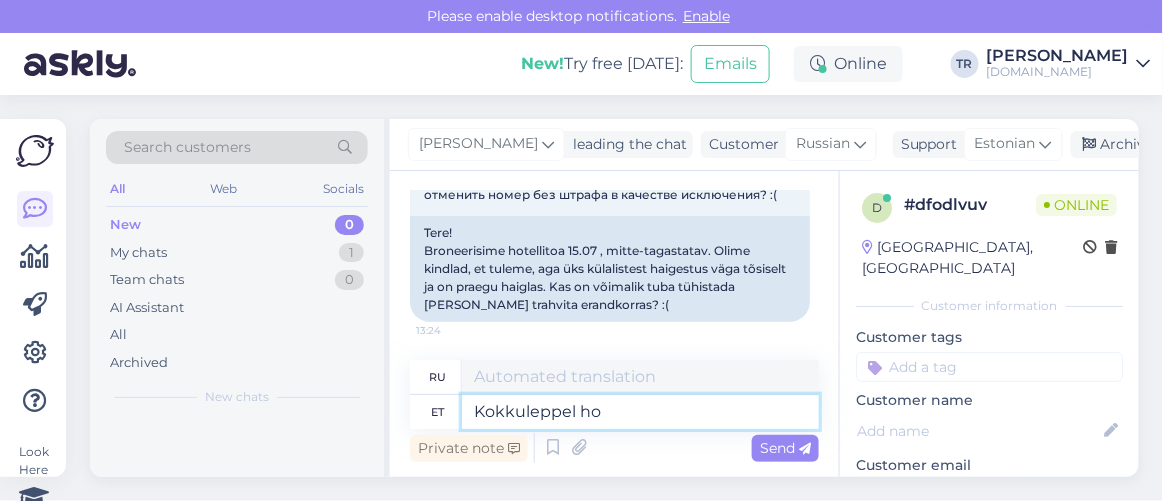 type on "Kokkuleppel hot" 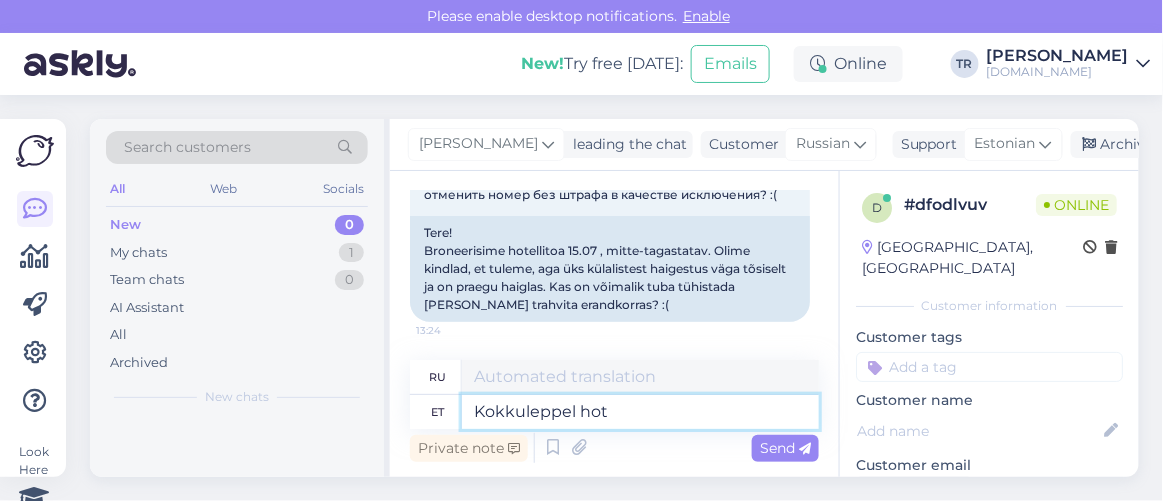 type on "По договоренности." 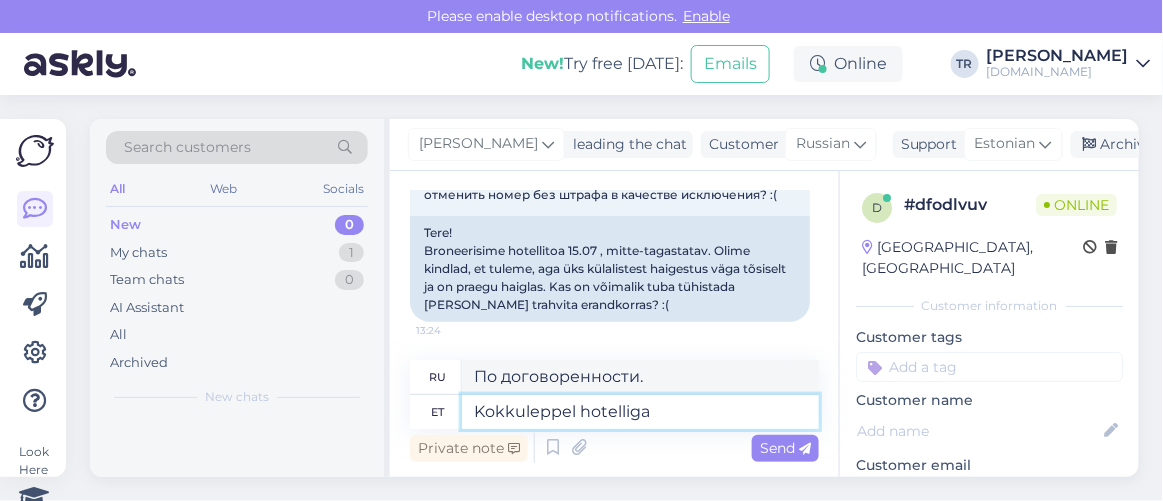 type on "Kokkuleppel hotelliga t" 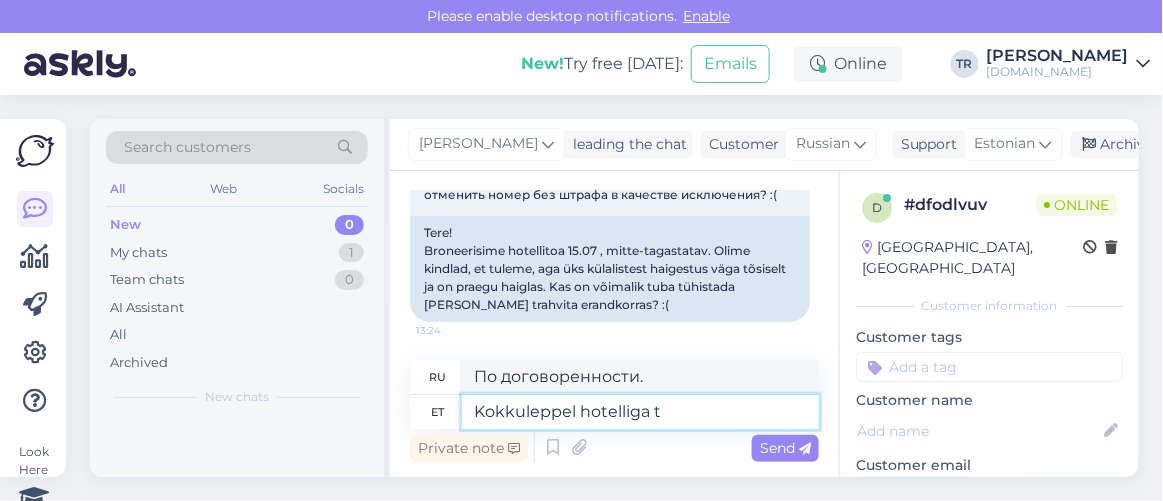 type on "По договоренности с отелем." 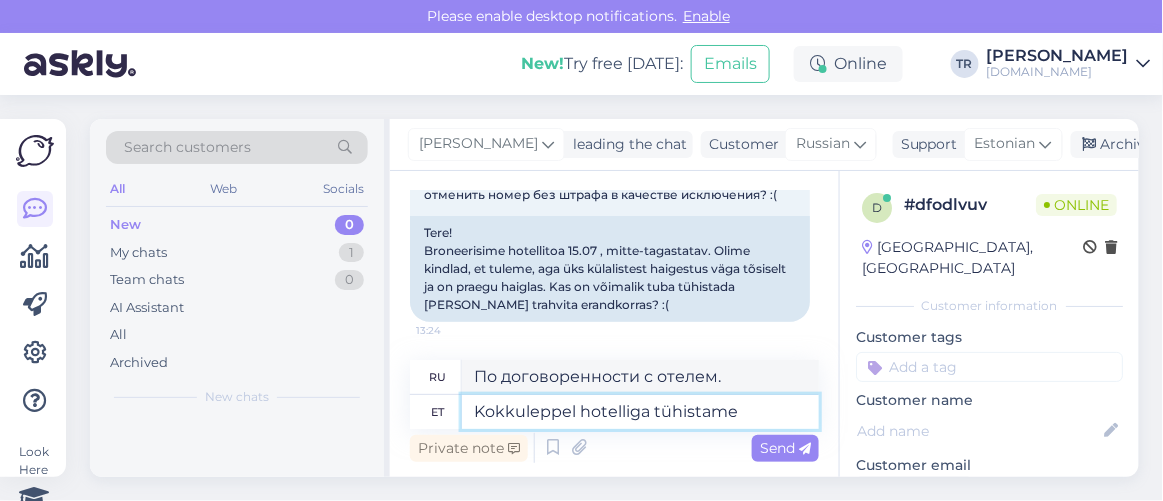 type on "Kokkuleppel hotelliga tühistame" 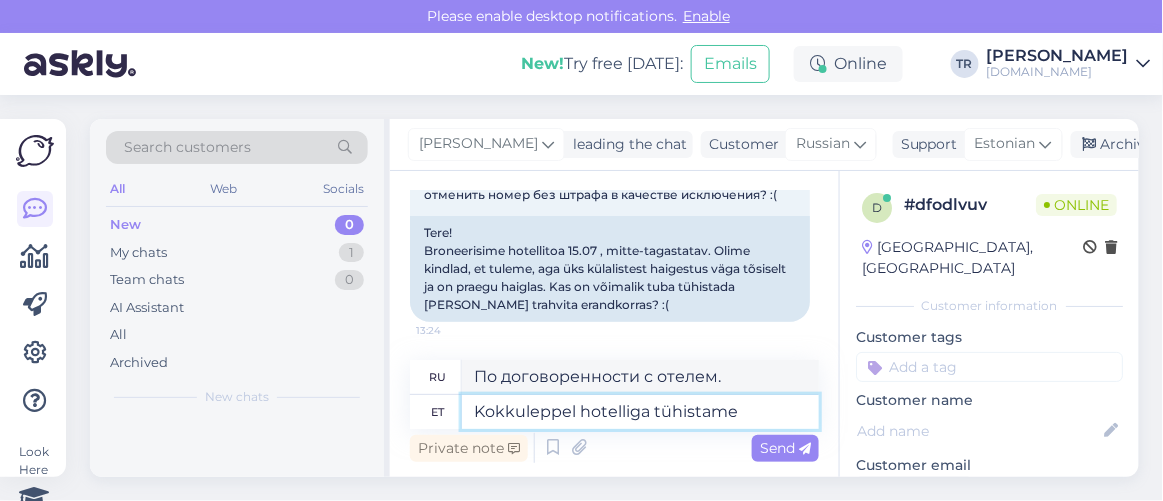 type on "По договоренности с отелем мы отменяем." 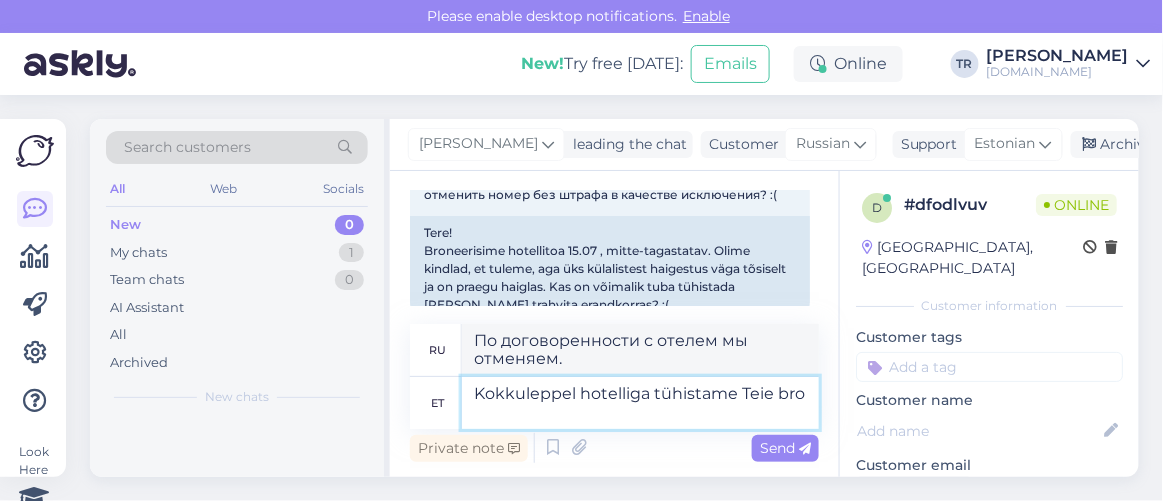 type on "Kokkuleppel hotelliga tühistame Teie bron" 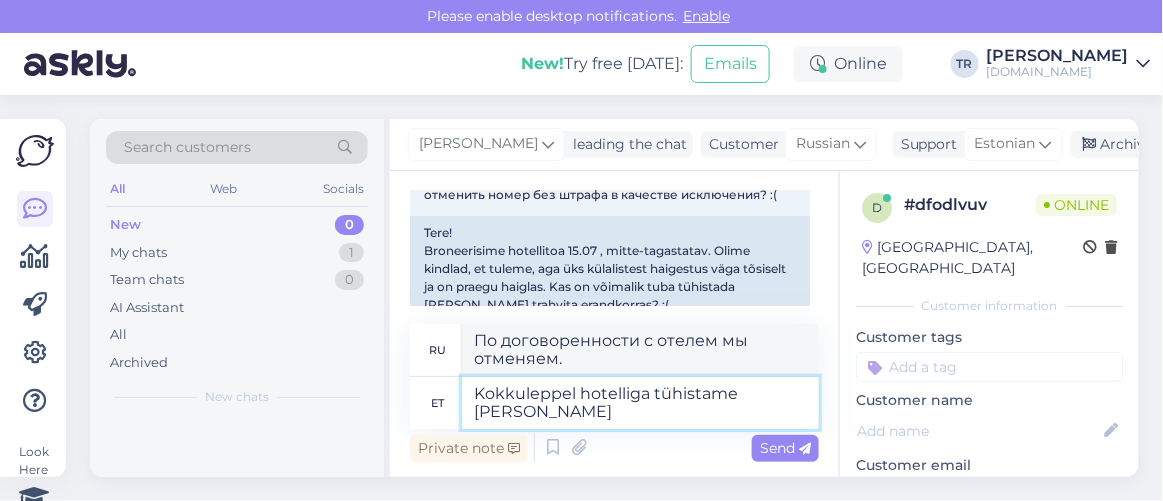 type on "По договоренности с отелем мы отменяем Ваше" 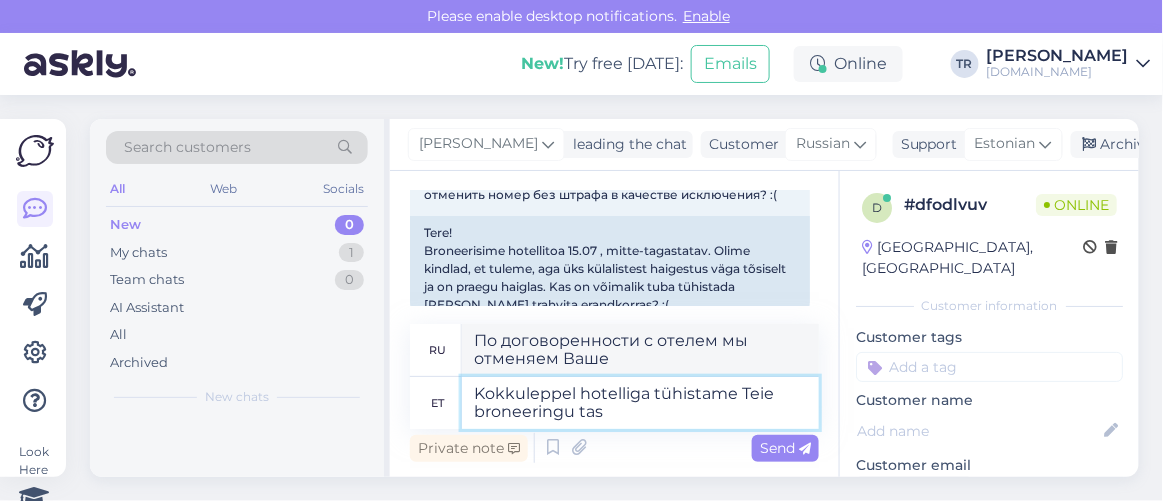 type on "Kokkuleppel hotelliga tühistame Teie broneeringu tasu" 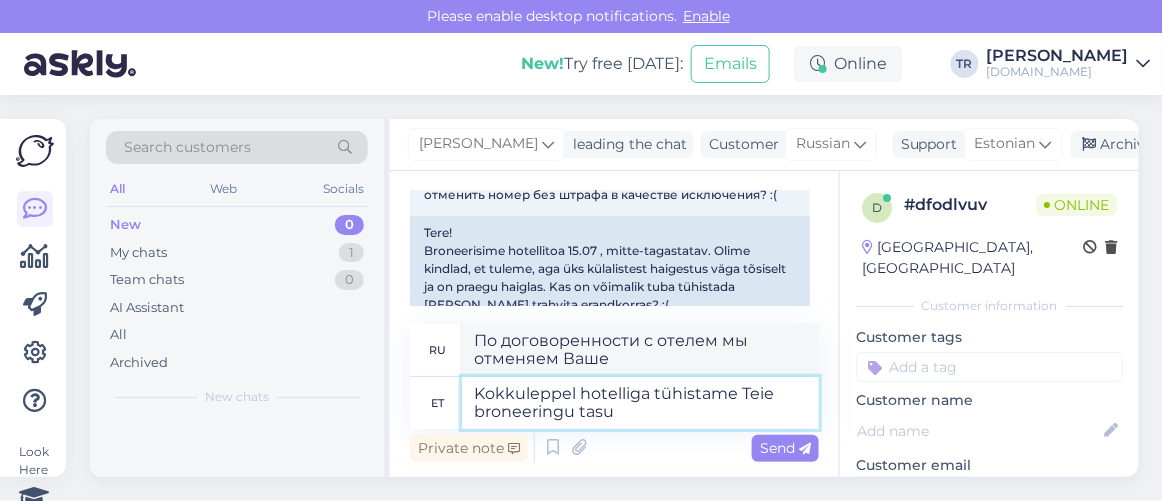 type on "По договоренности с отелем мы отменяем ваше бронирование." 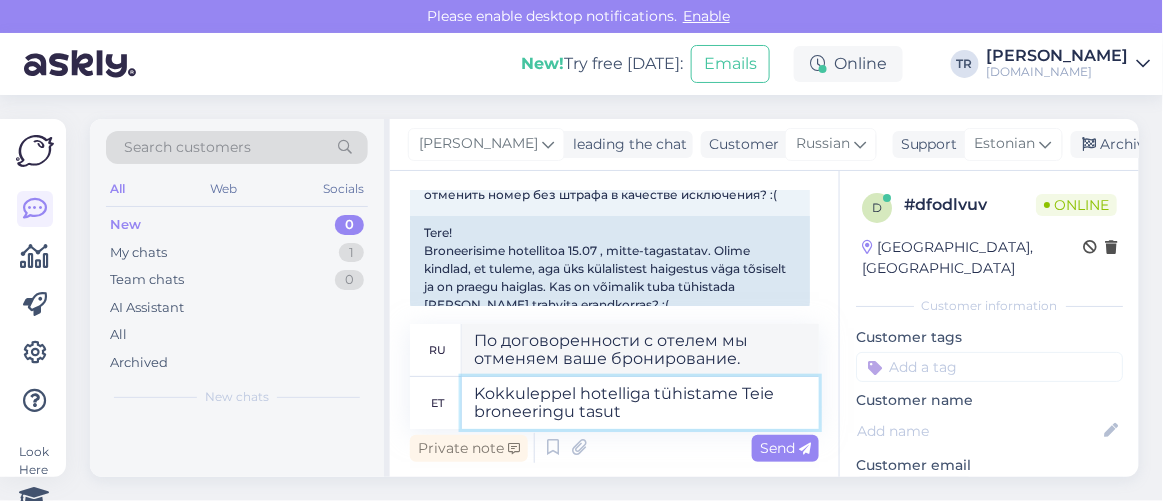 type on "Kokkuleppel hotelliga tühistame Teie broneeringu tasuta" 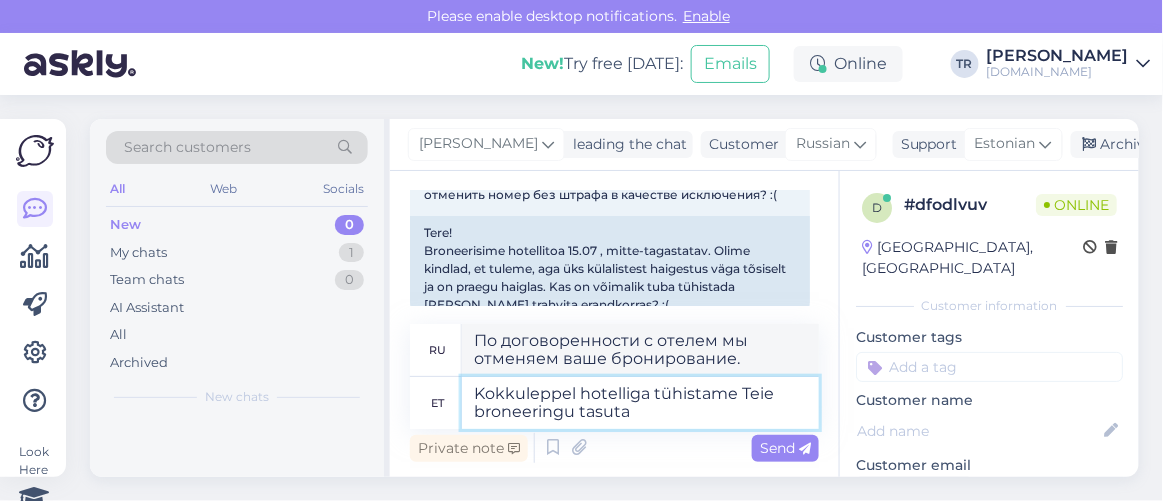 type on "По договоренности с отелем мы бесплатно отменяем ваше бронирование." 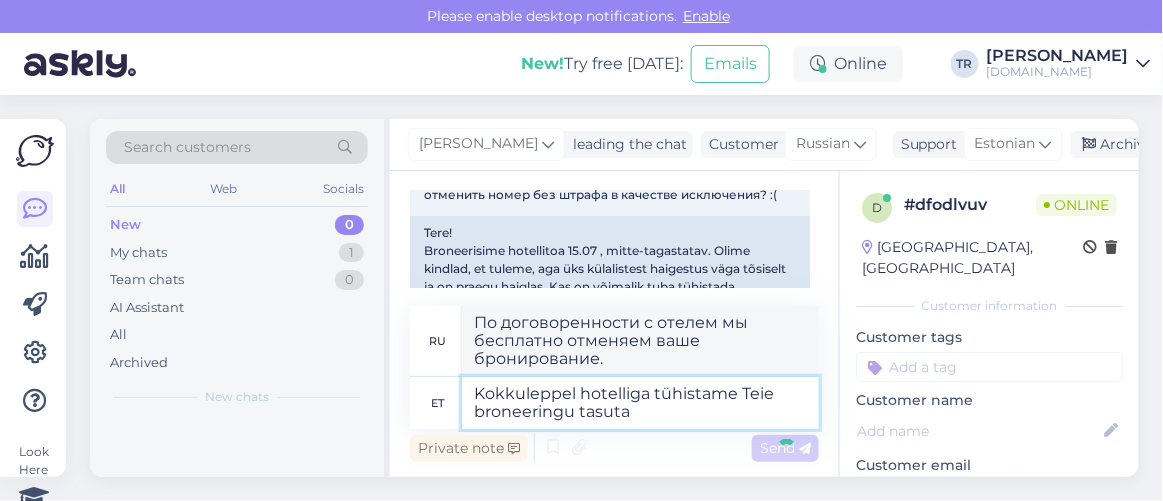 type 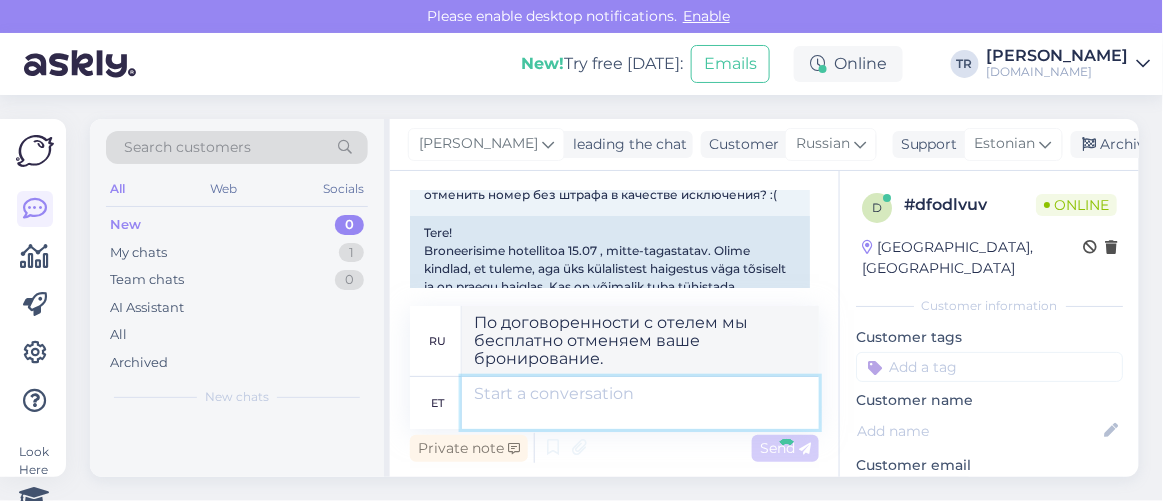 type 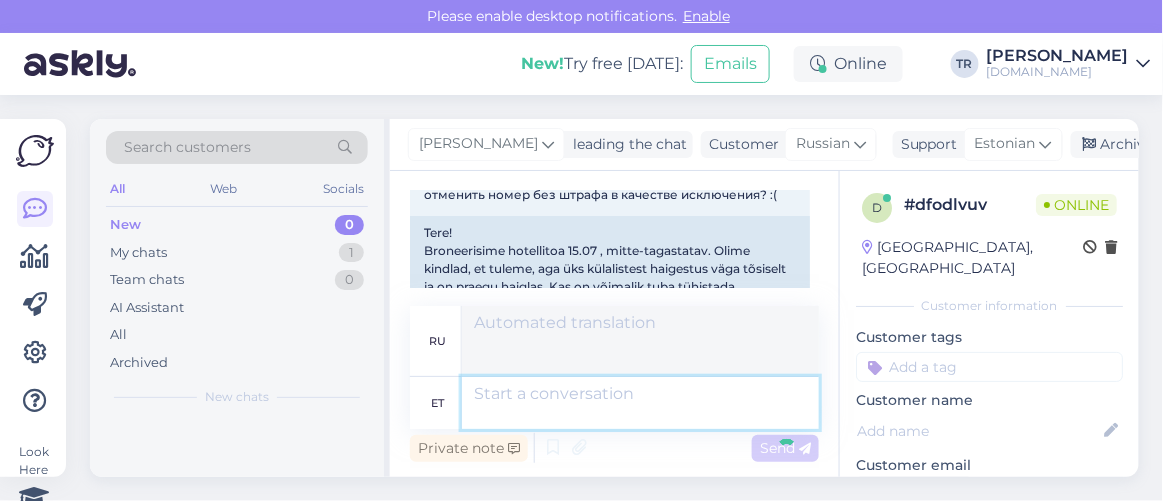 scroll, scrollTop: 970, scrollLeft: 0, axis: vertical 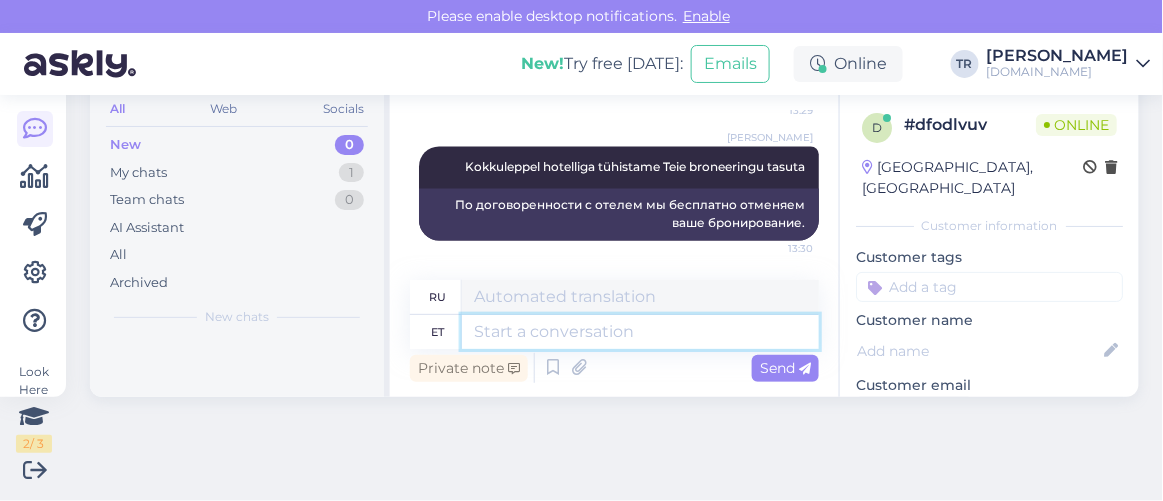 type on "Y" 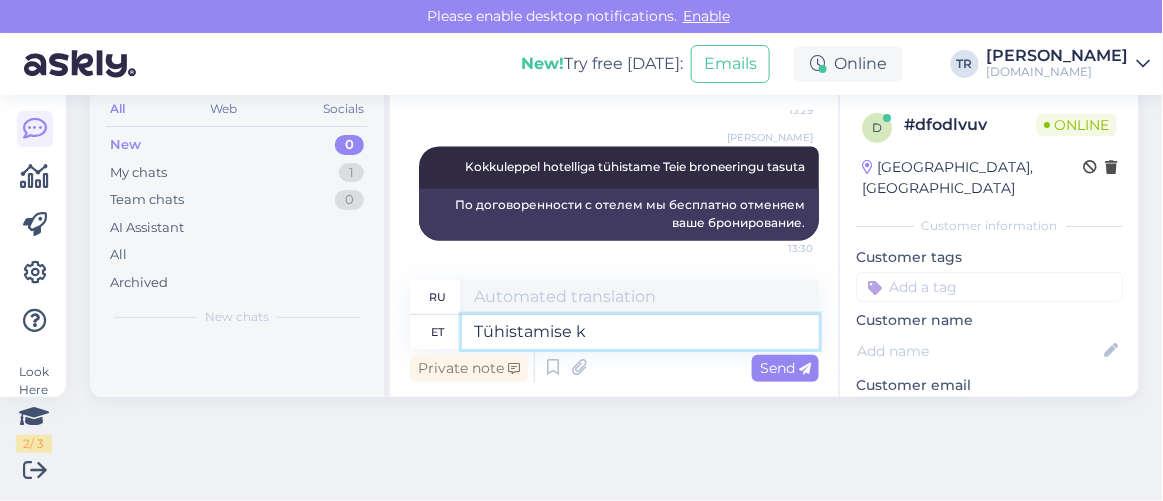 type on "Tühistamise ki" 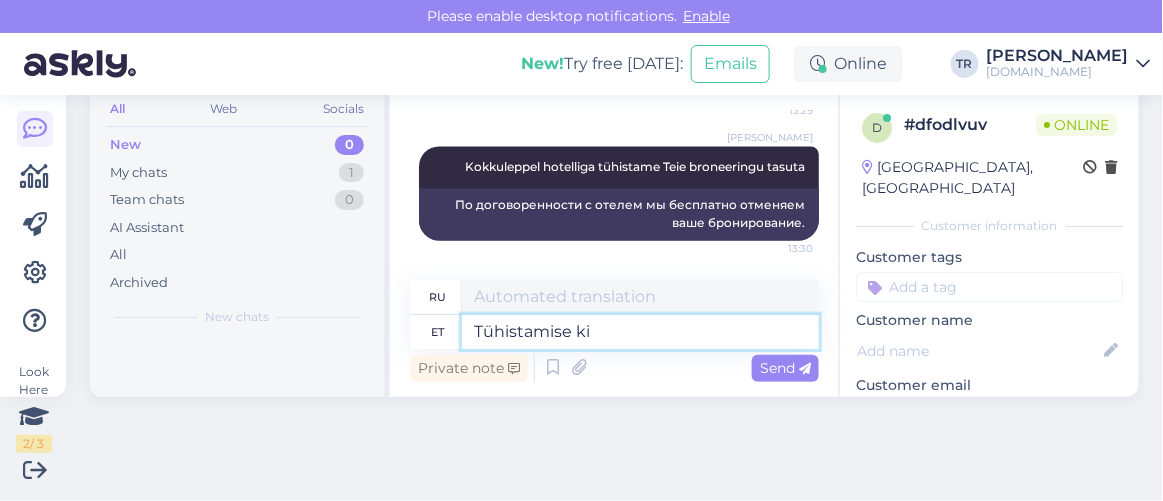 type on "Отмена" 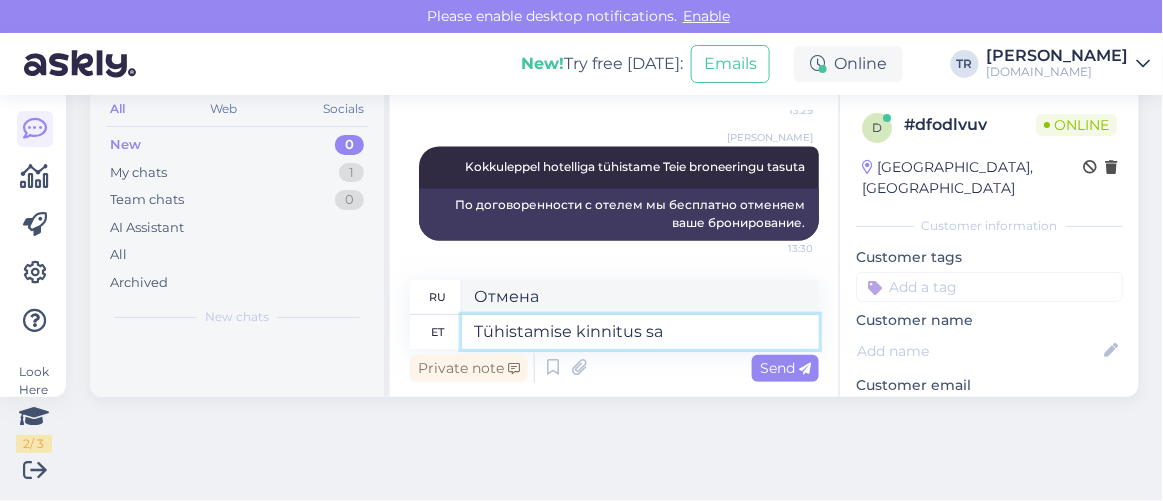 type on "Tühistamise kinnitus saa" 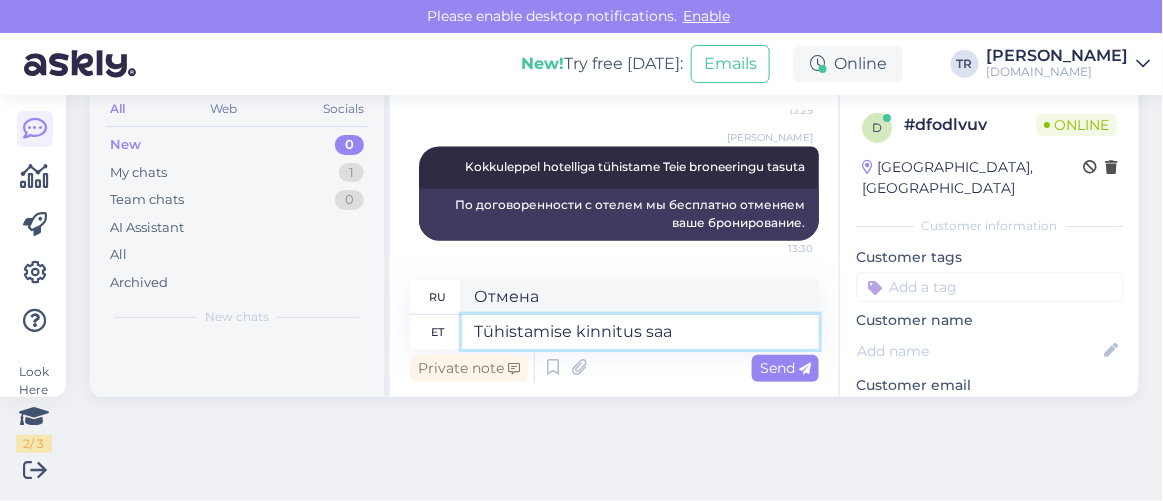 type on "Подтверждение отмены" 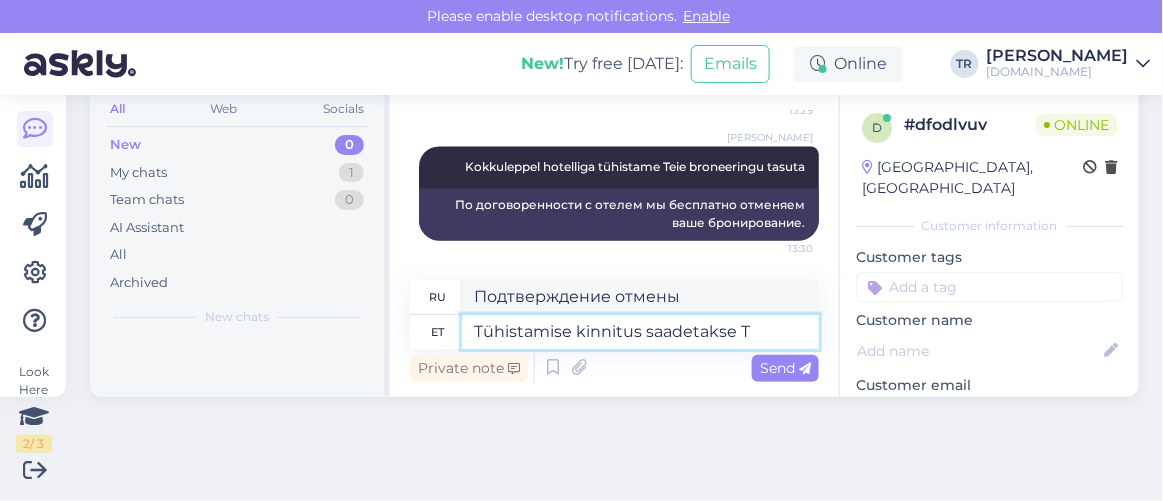 type on "Tühistamise kinnitus saadetakse Te" 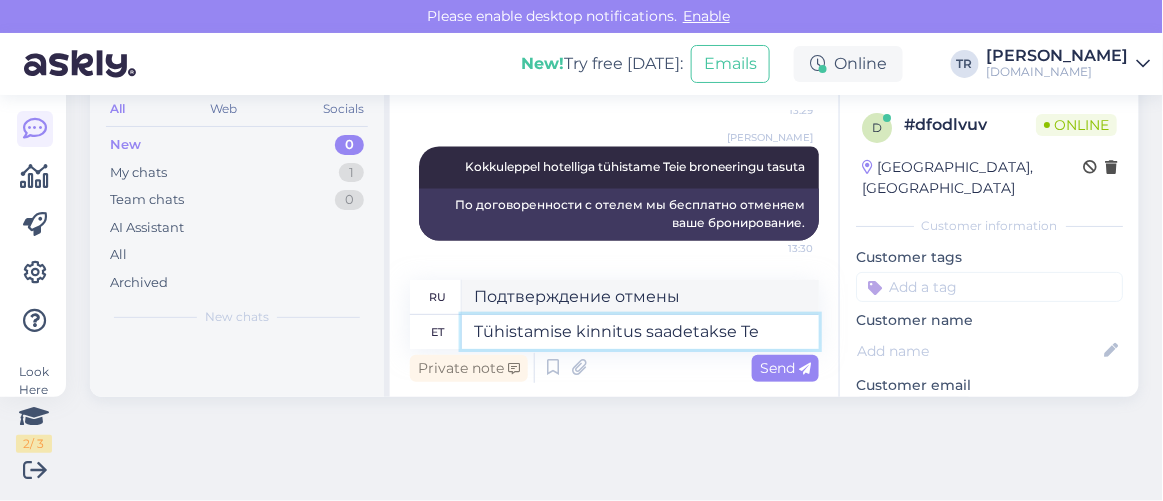 type on "Подтверждение отмены будет отправлено." 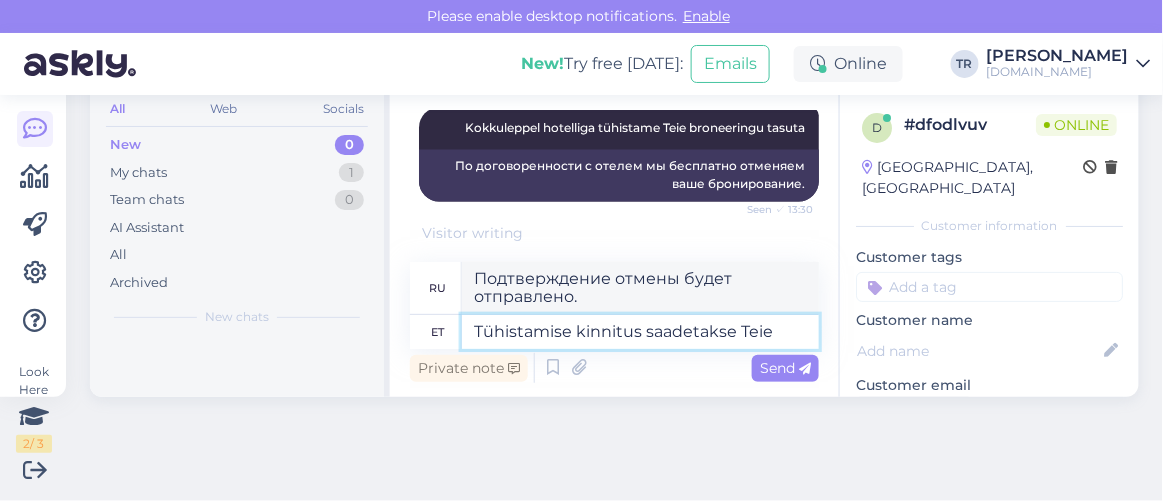 type on "Tühistamise kinnitus saadetakse Teie e" 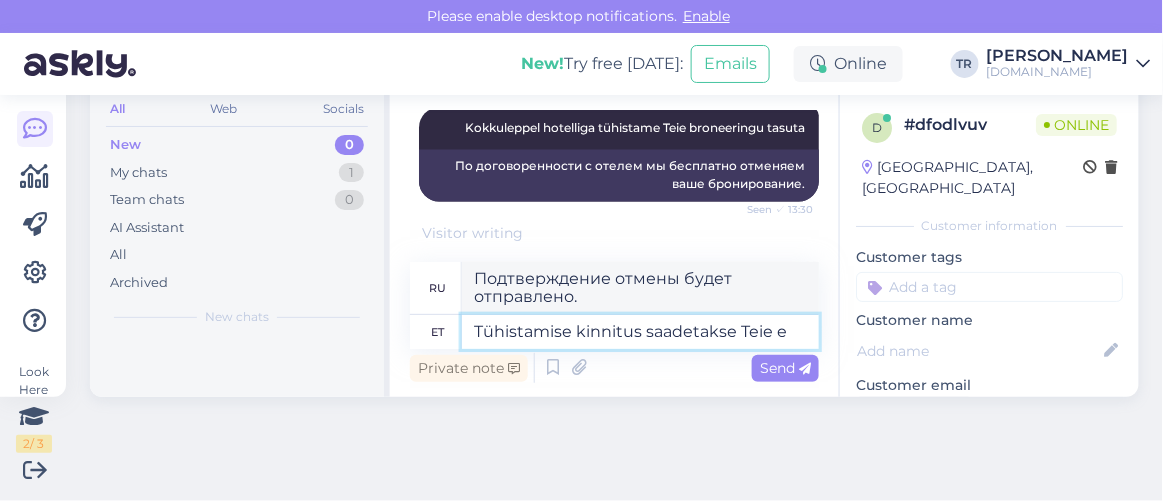 type on "Подтверждение отмены будет отправлено на Ваш" 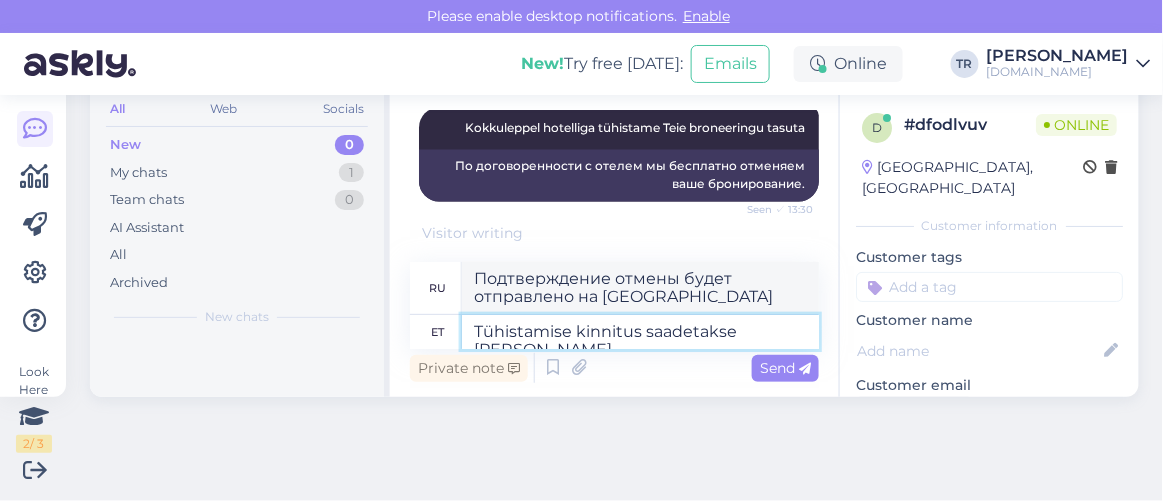 scroll, scrollTop: 1024, scrollLeft: 0, axis: vertical 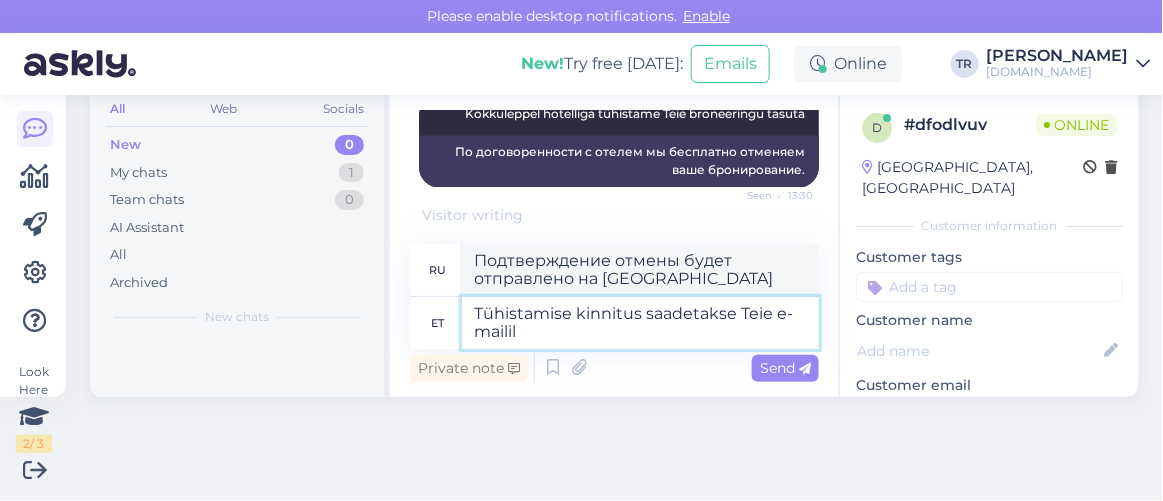 type on "Tühistamise kinnitus saadetakse Teie e-mailile" 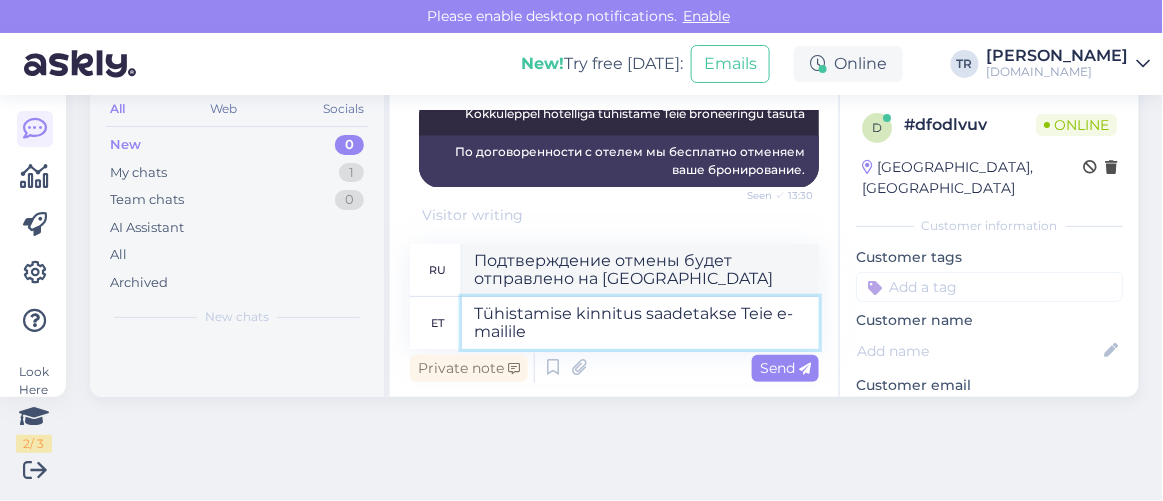 type on "Подтверждение отмены будет отправлено на ваш адрес электронной почты." 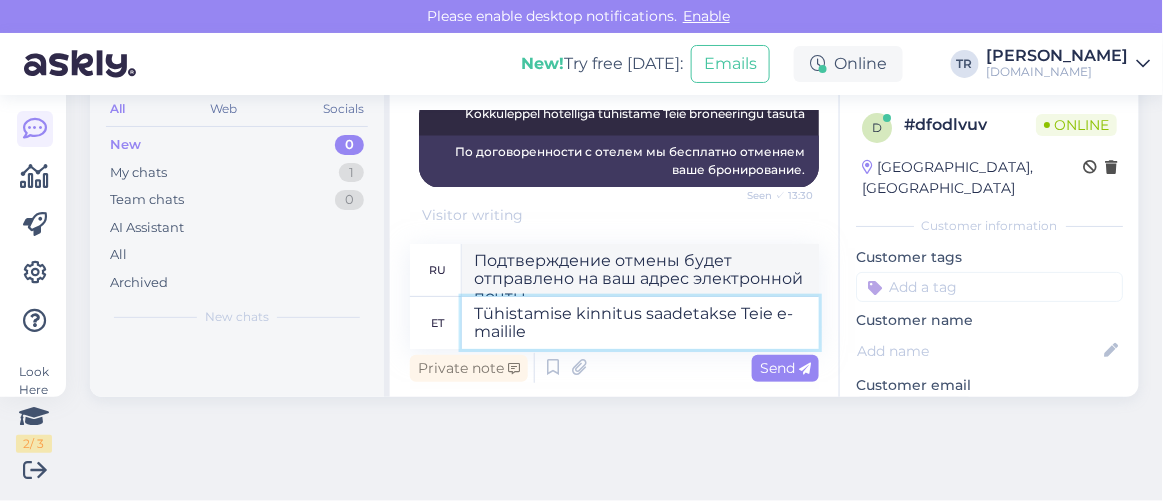 type 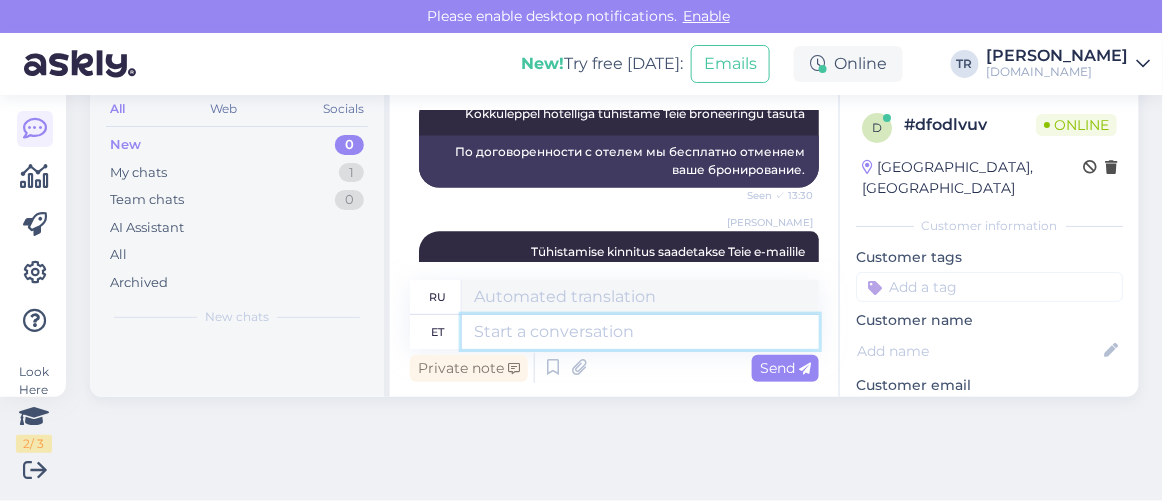 scroll, scrollTop: 1107, scrollLeft: 0, axis: vertical 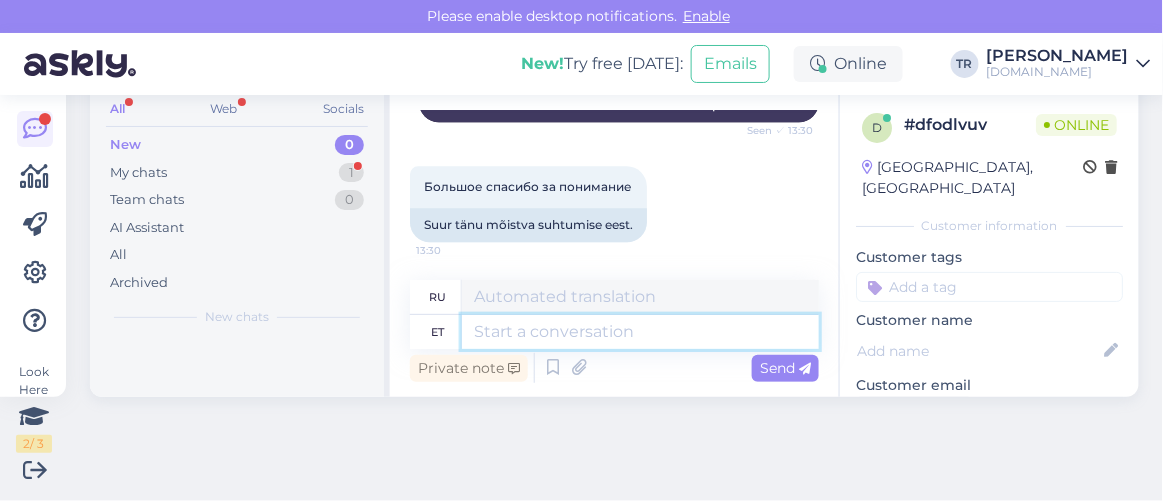 click at bounding box center [640, 332] 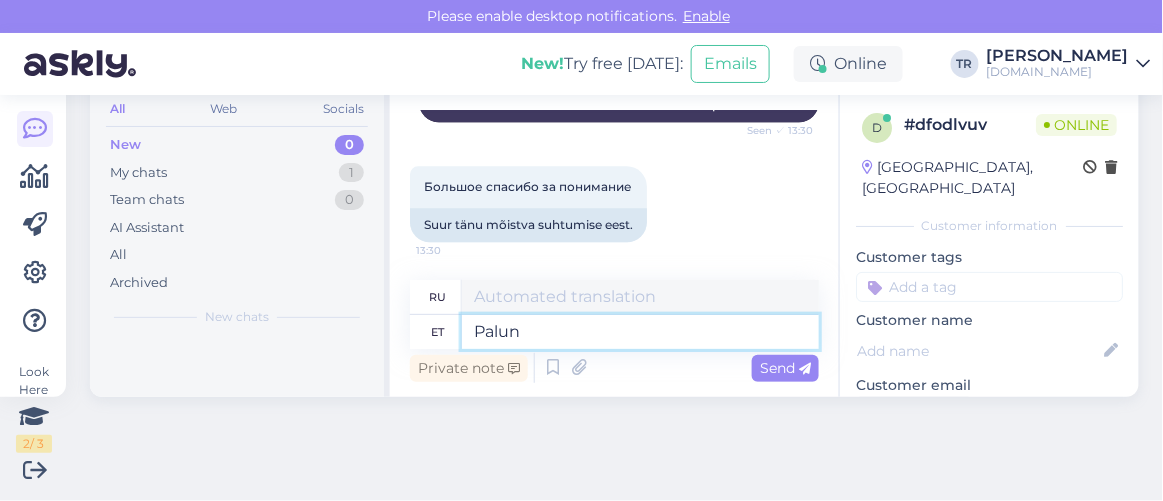 type on "Palun." 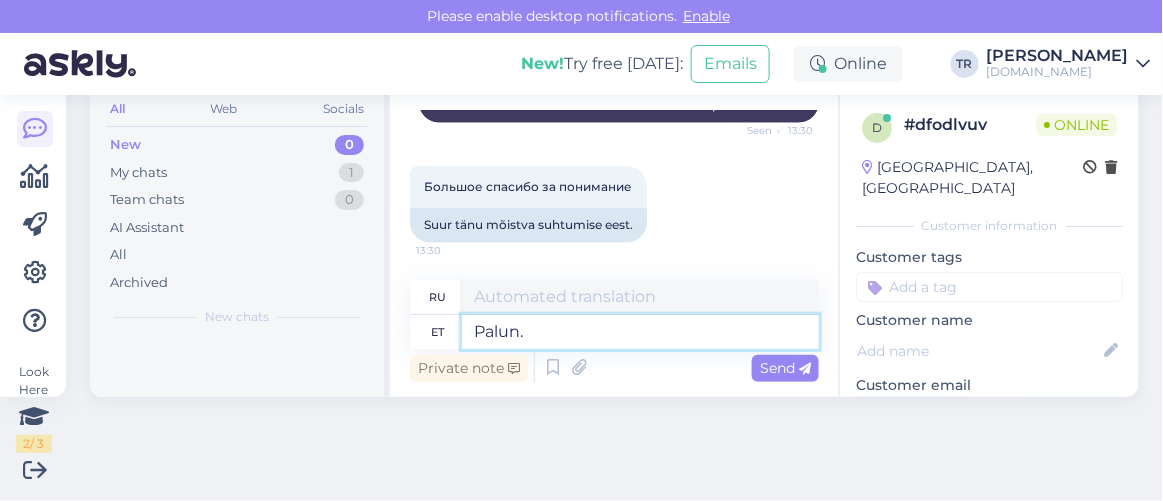 type on "Пожалуйста." 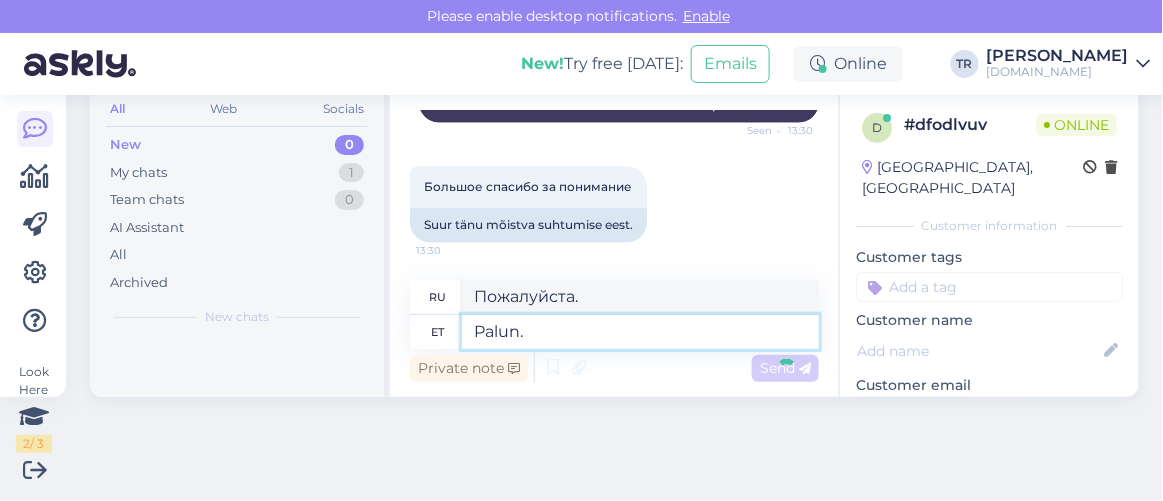 type 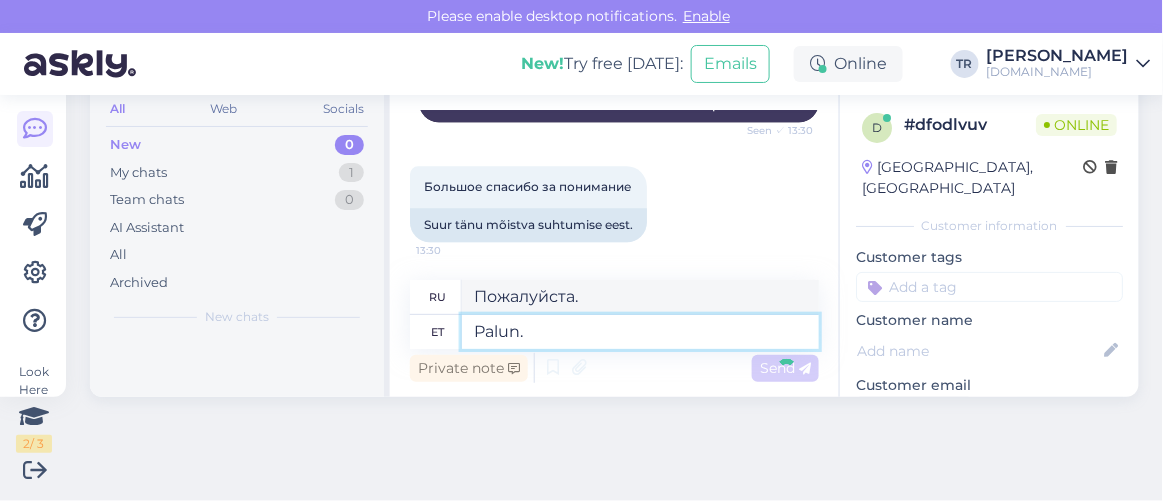 type 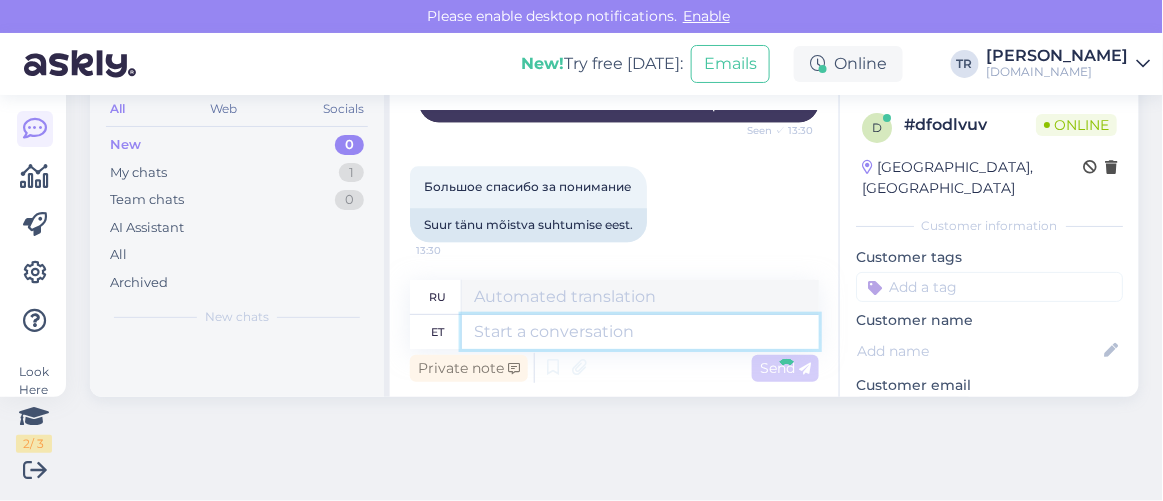 scroll, scrollTop: 1347, scrollLeft: 0, axis: vertical 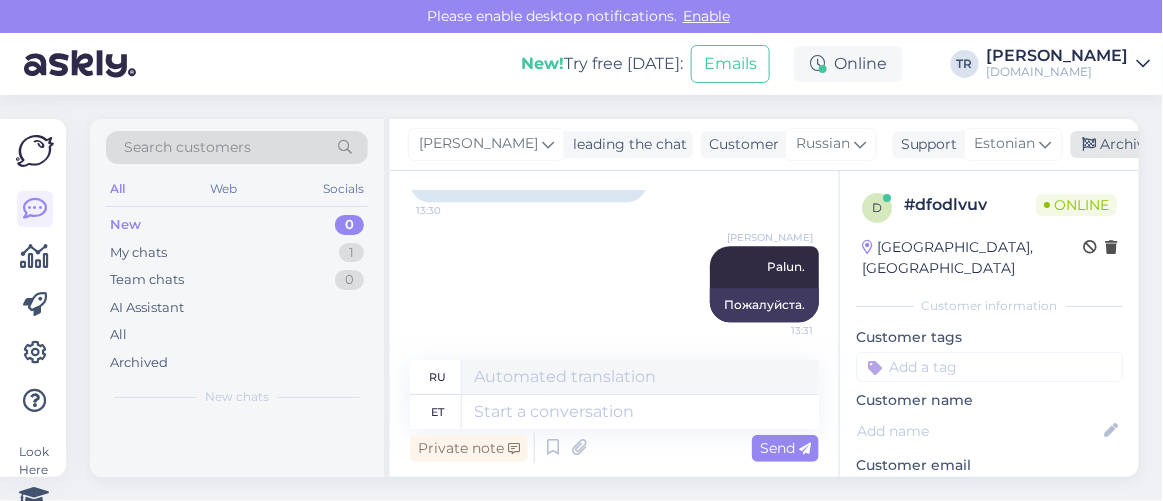 click on "Archive chat" at bounding box center [1134, 144] 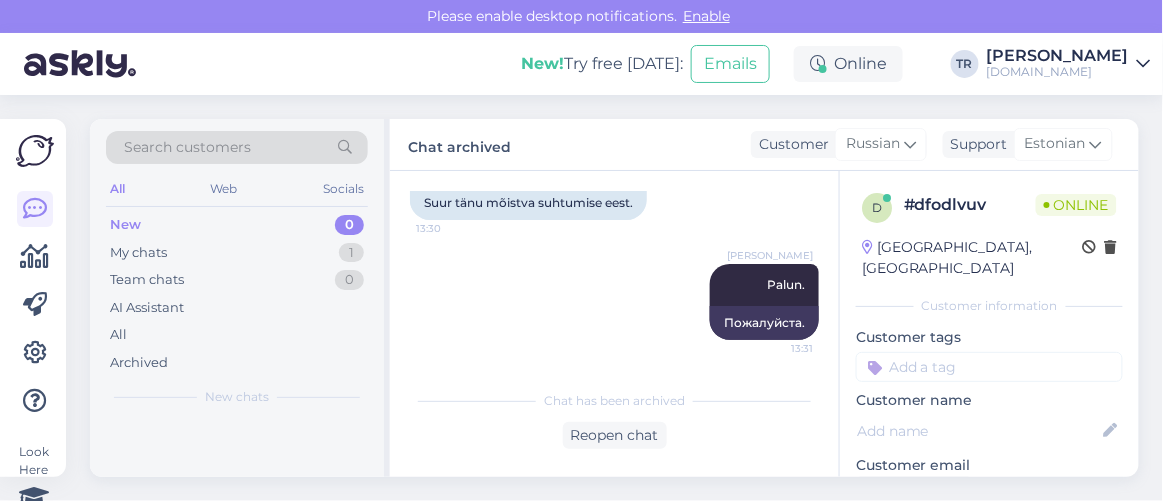 scroll, scrollTop: 1327, scrollLeft: 0, axis: vertical 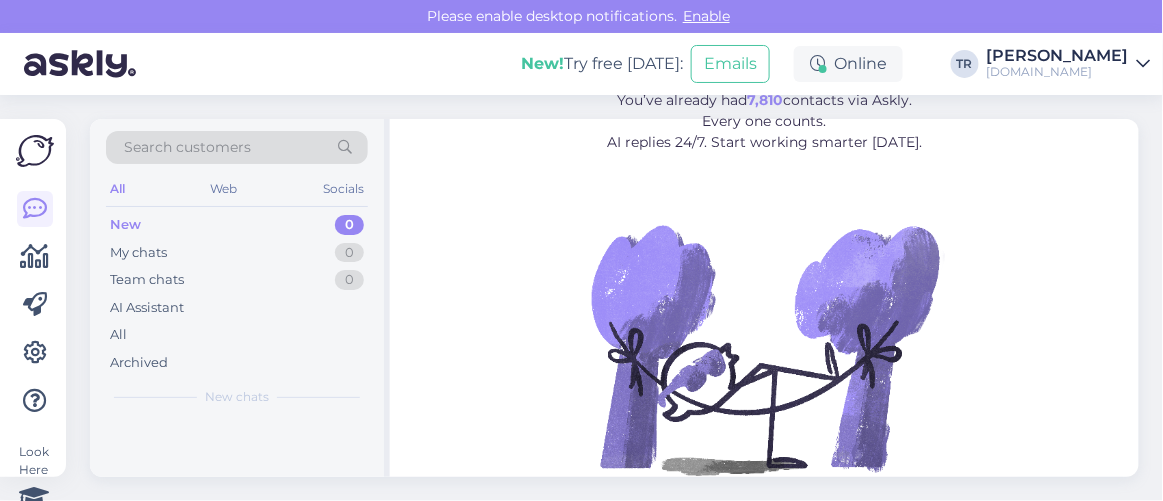 click on "Look Here 2  / 3 Get more Your checklist to get more value from Askly. Close     Connect FB and IG messages     Add your languages     Add your working hours To reply from your smartphone download Askly Chat app for iOS and Android devices." at bounding box center [39, 298] 